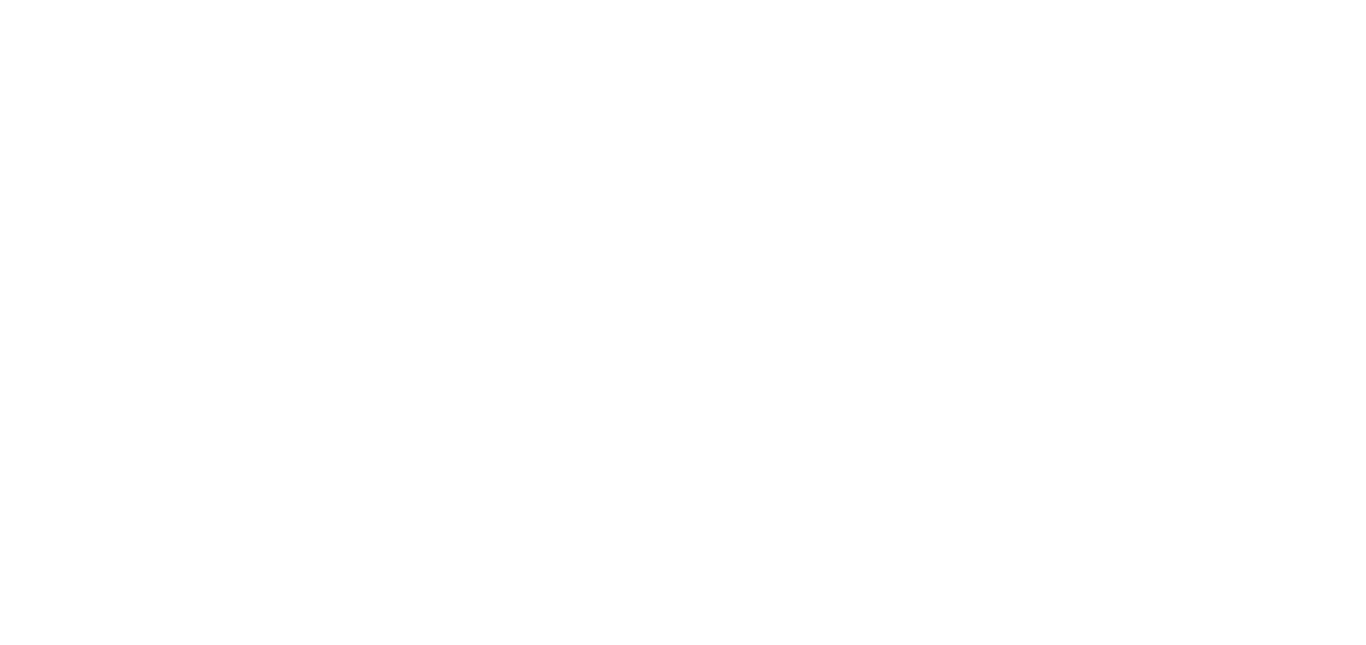 scroll, scrollTop: 0, scrollLeft: 0, axis: both 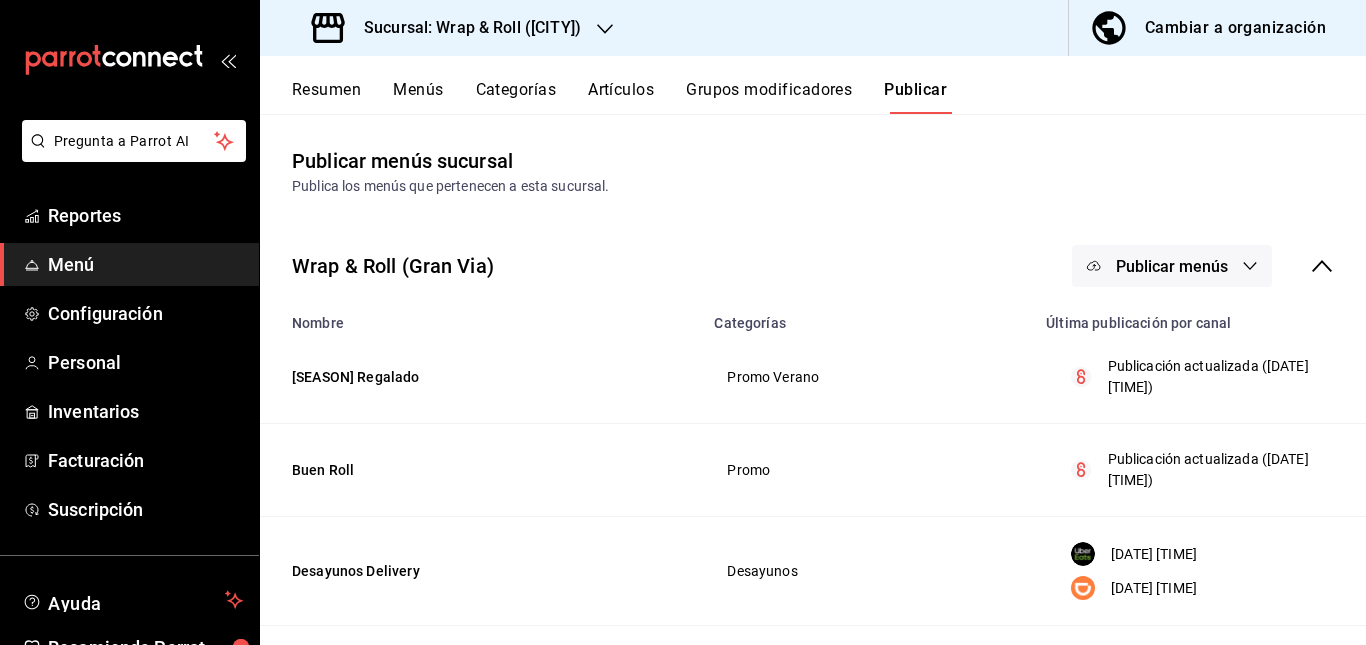 click on "Wrap & Roll ([CITY]) Publicar menús" at bounding box center [813, 266] 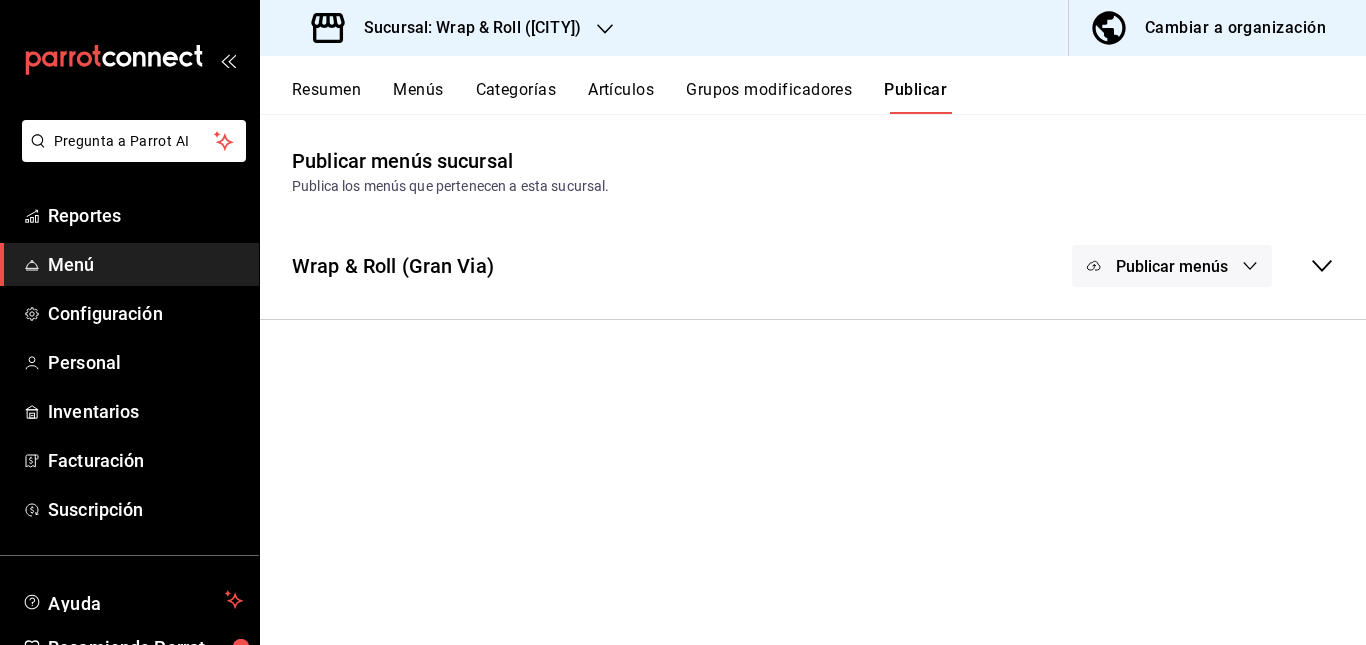 click on "Sucursal: Wrap & Roll ([CITY])" at bounding box center [448, 28] 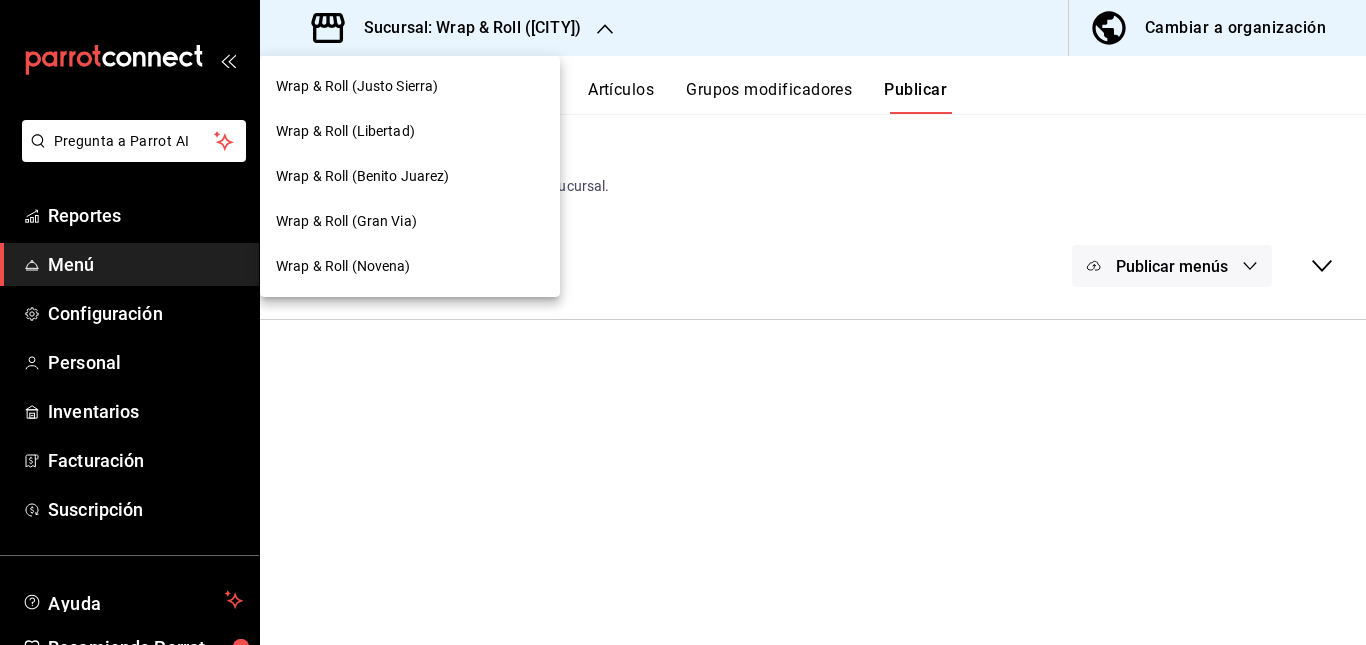 click on "Wrap & Roll (Benito Juarez)" at bounding box center (410, 176) 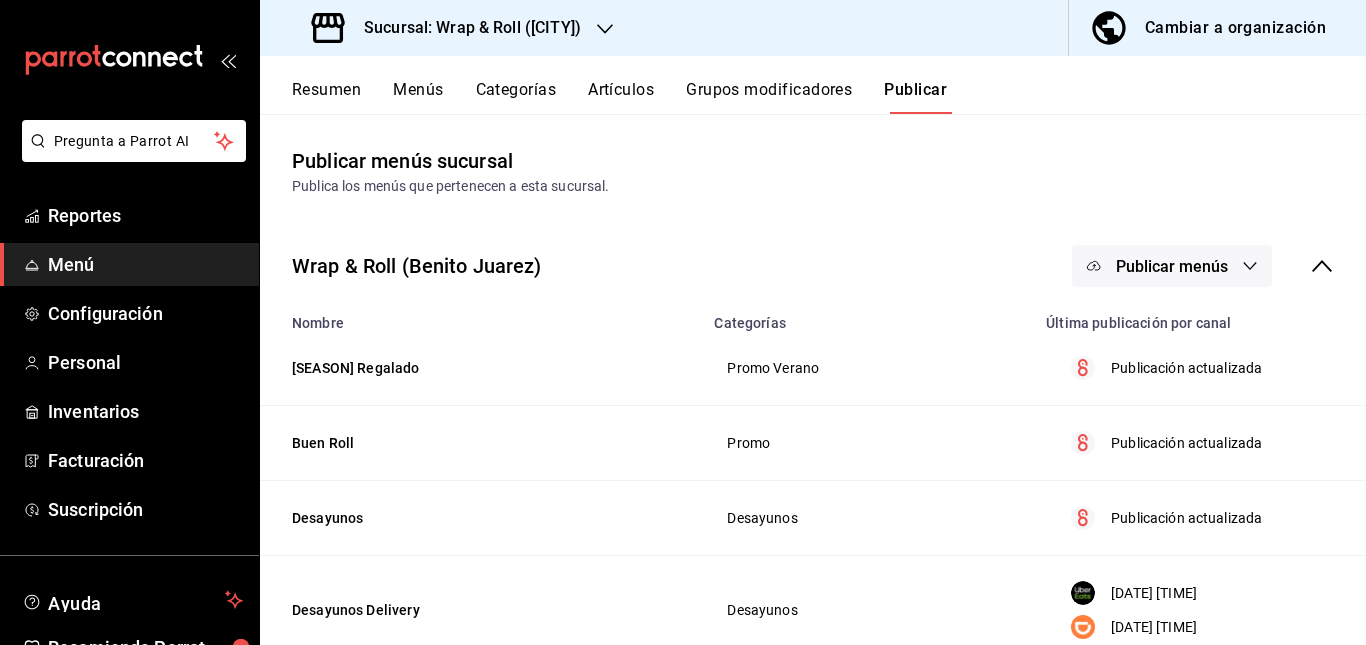 click on "Artículos" at bounding box center [621, 97] 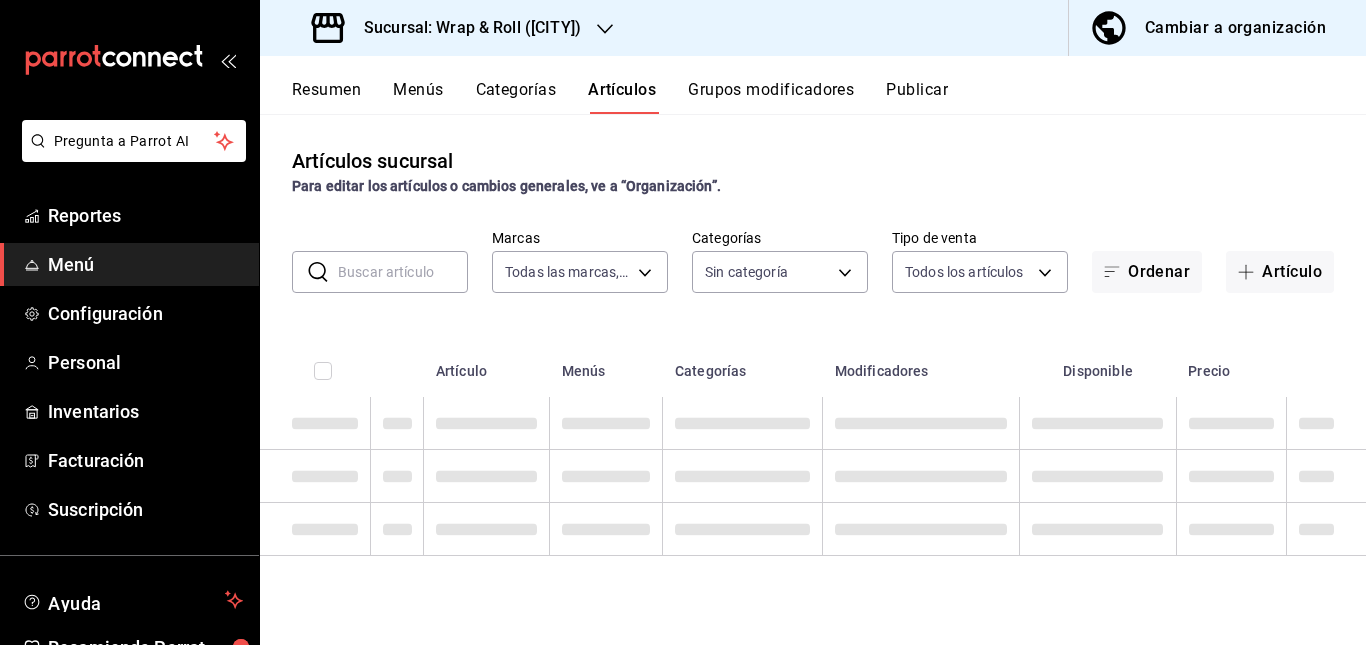type on "[UUID]" 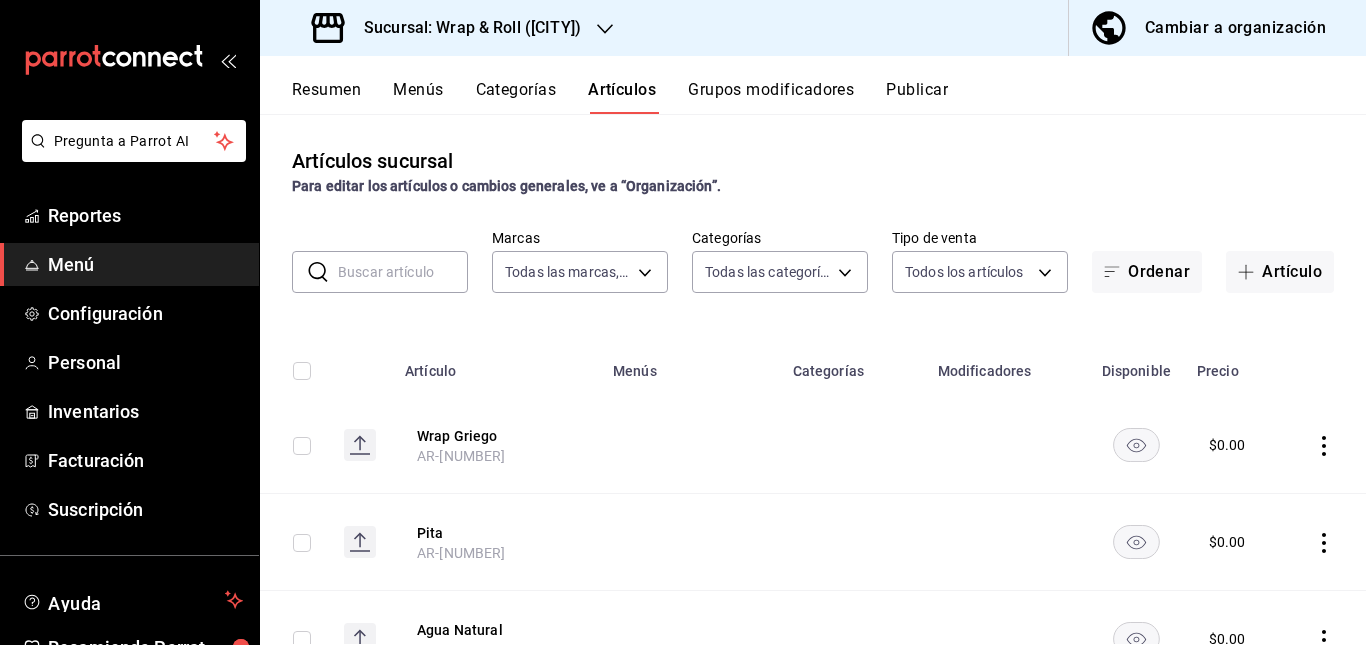 click at bounding box center (403, 272) 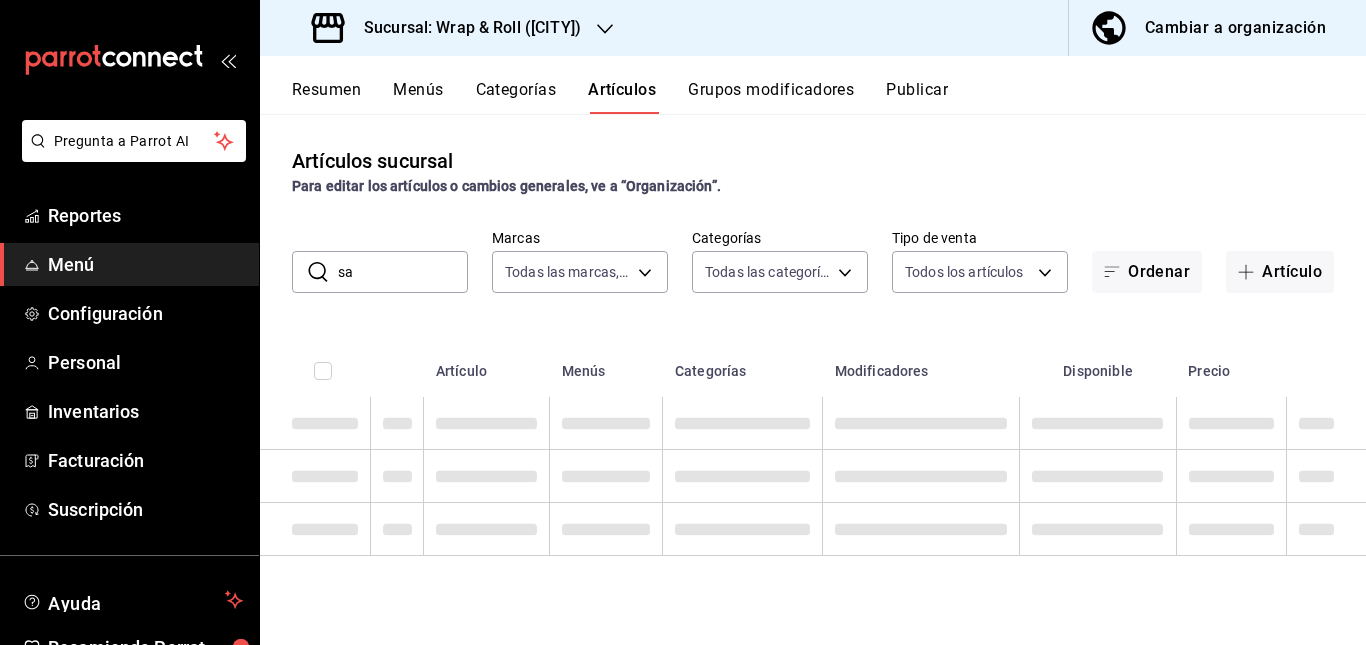 type on "s" 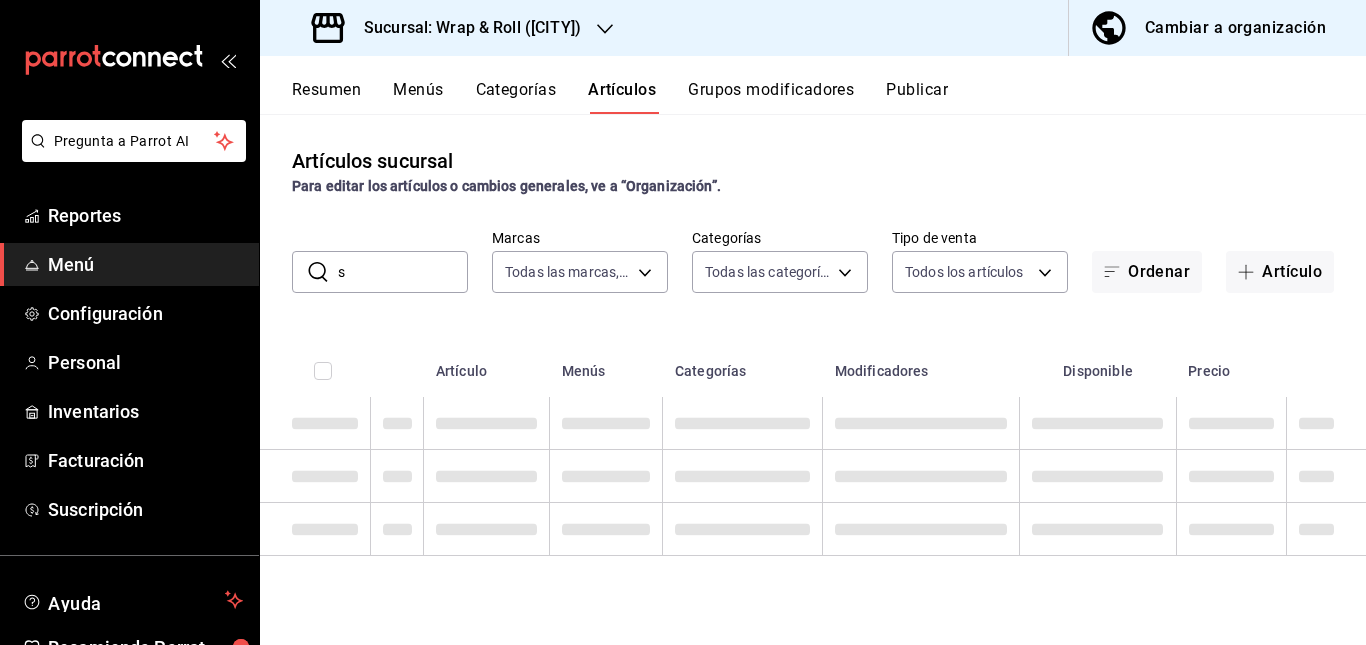 type 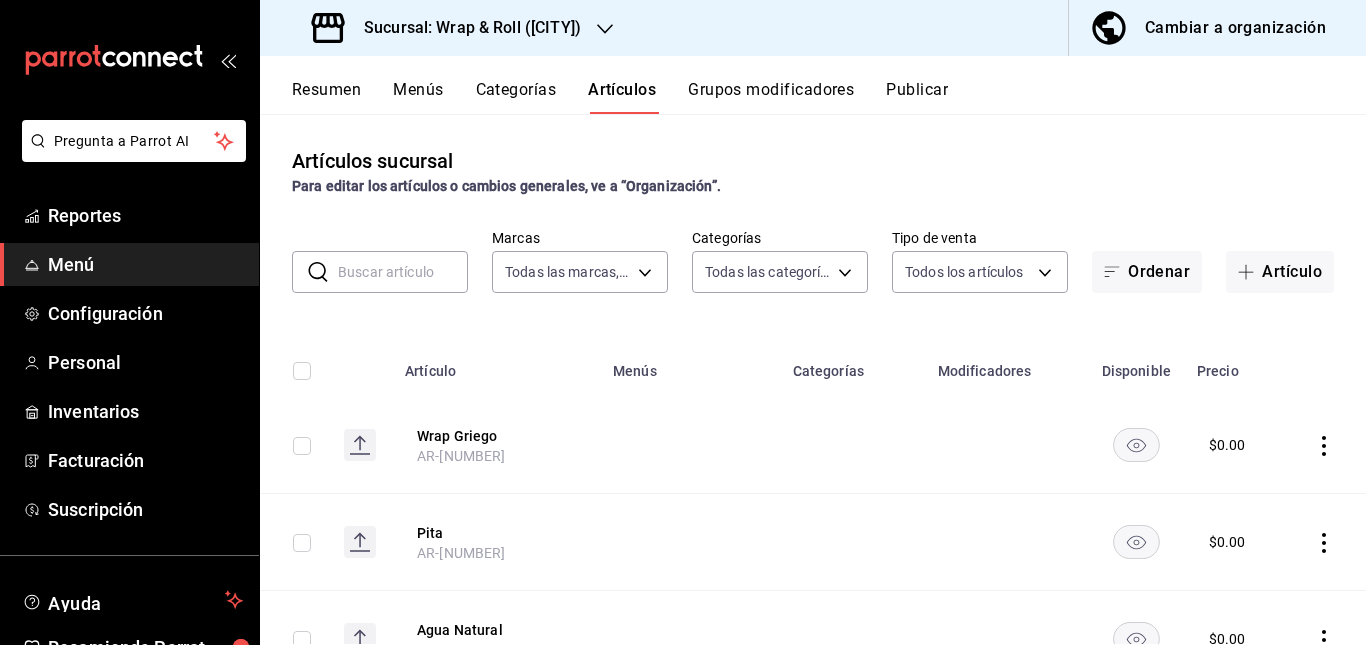 click on "Resumen" at bounding box center (326, 97) 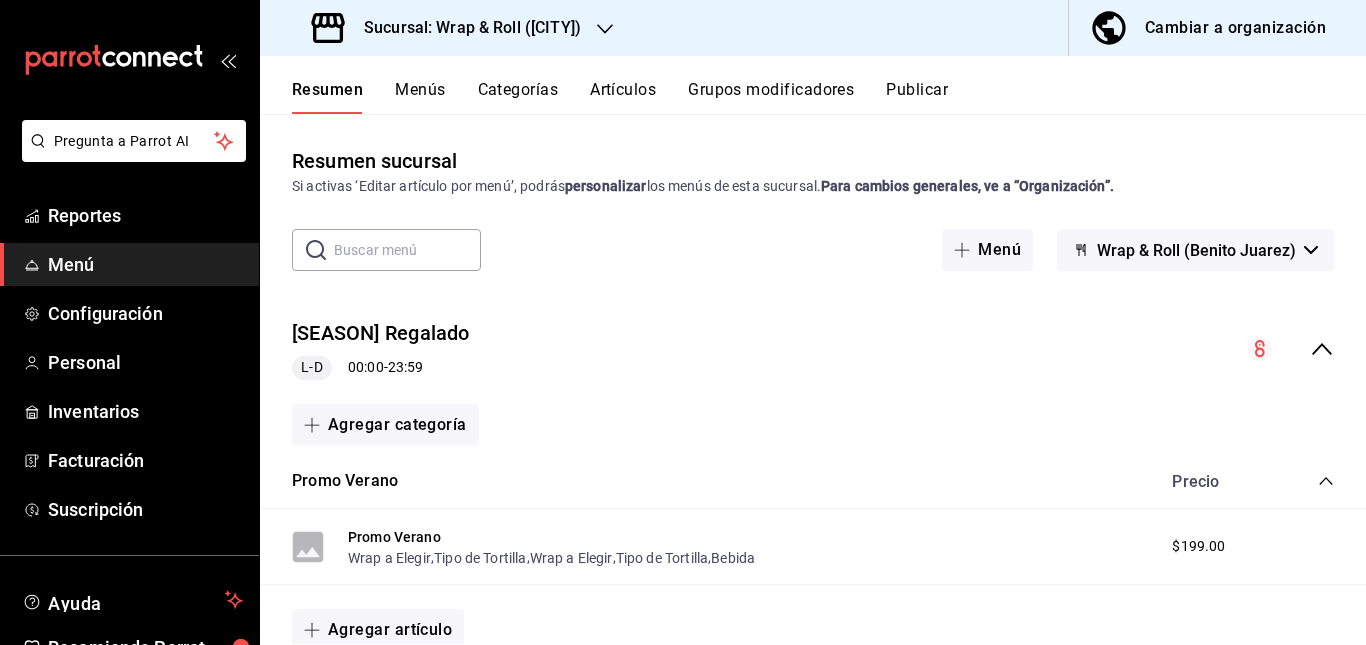 click on "[SEASON] Regalado L-D [TIME]  -  [TIME] S,D [TIME]  -  [TIME]" at bounding box center [813, 349] 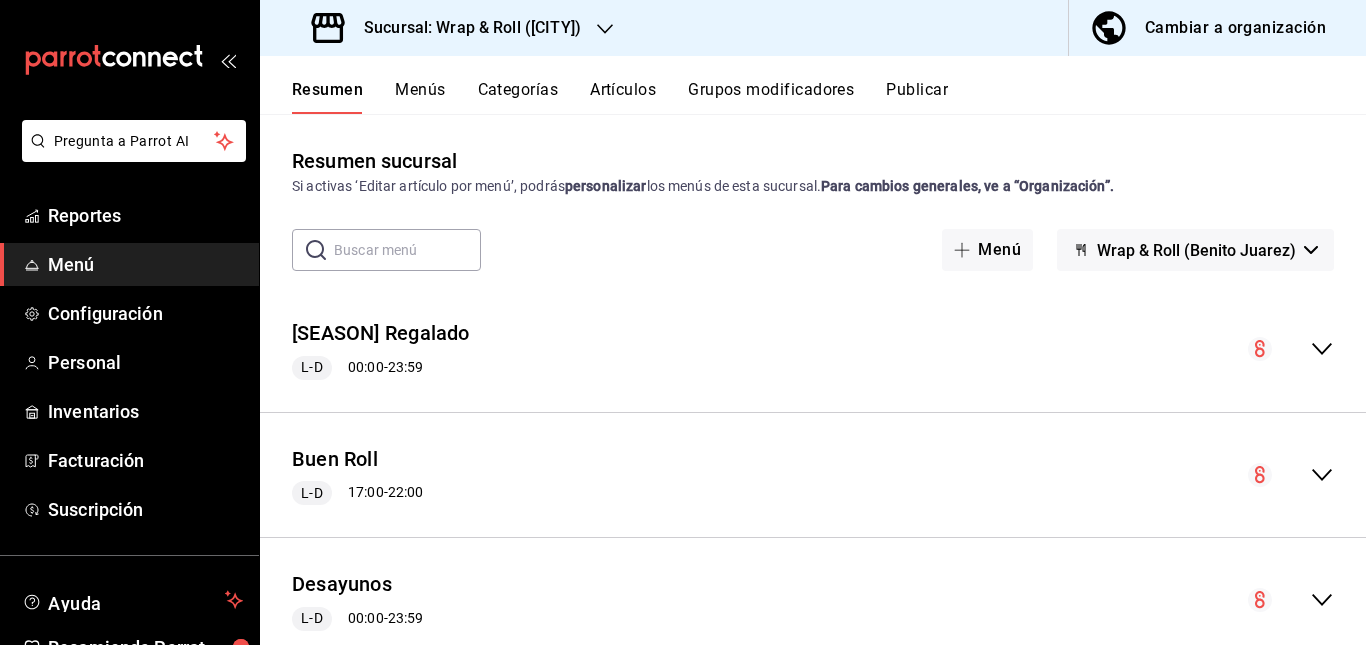 scroll, scrollTop: 469, scrollLeft: 0, axis: vertical 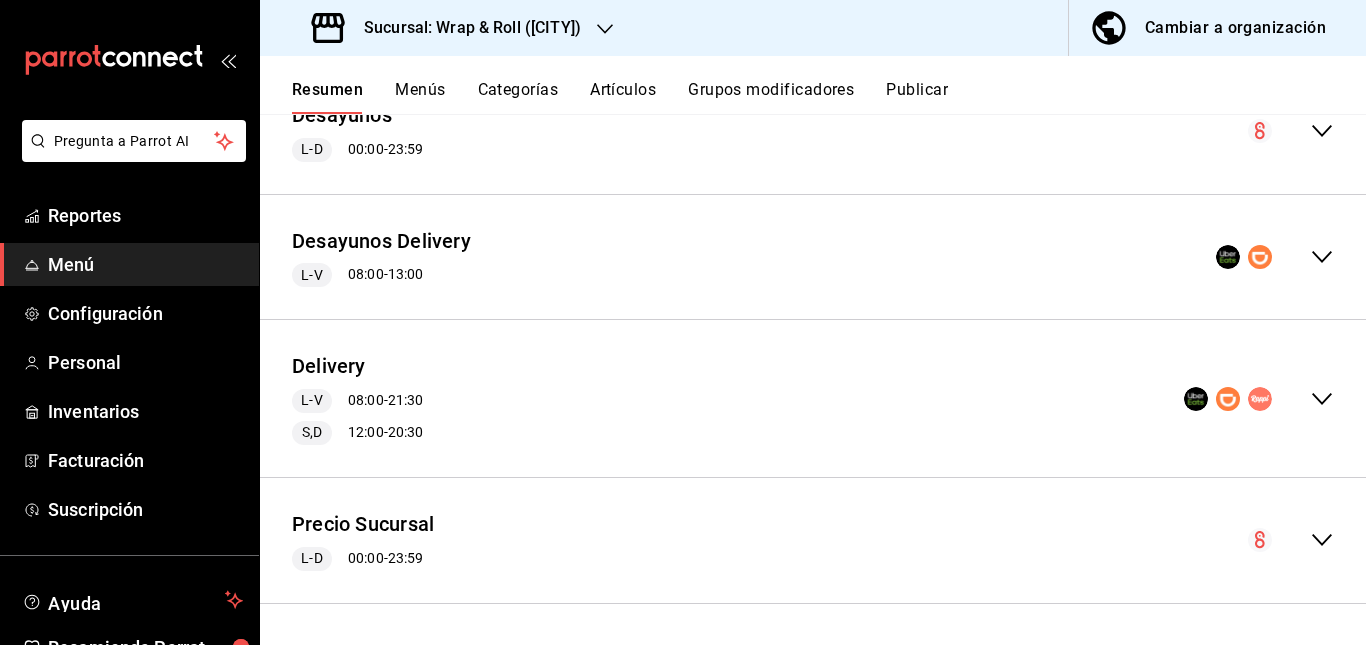 click on "Delivery L-V [TIME]  -  [TIME] S,D [TIME]  -  [TIME]" at bounding box center (813, 398) 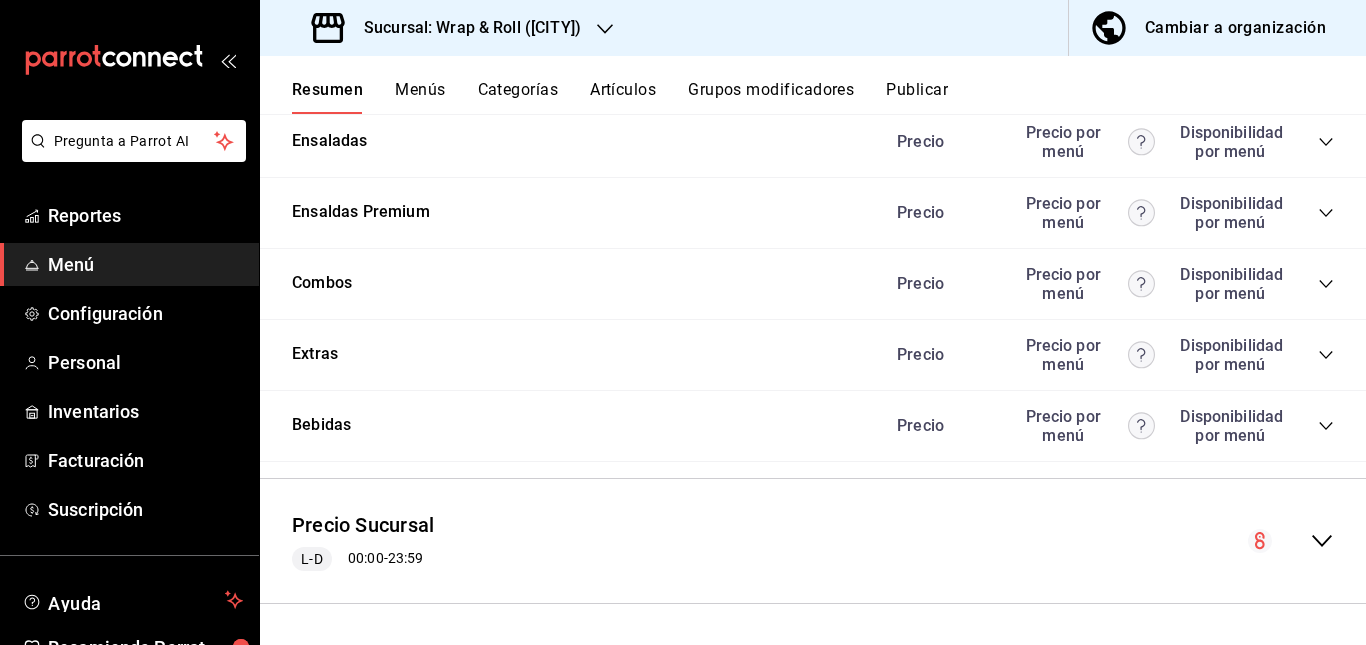 scroll, scrollTop: 2143, scrollLeft: 0, axis: vertical 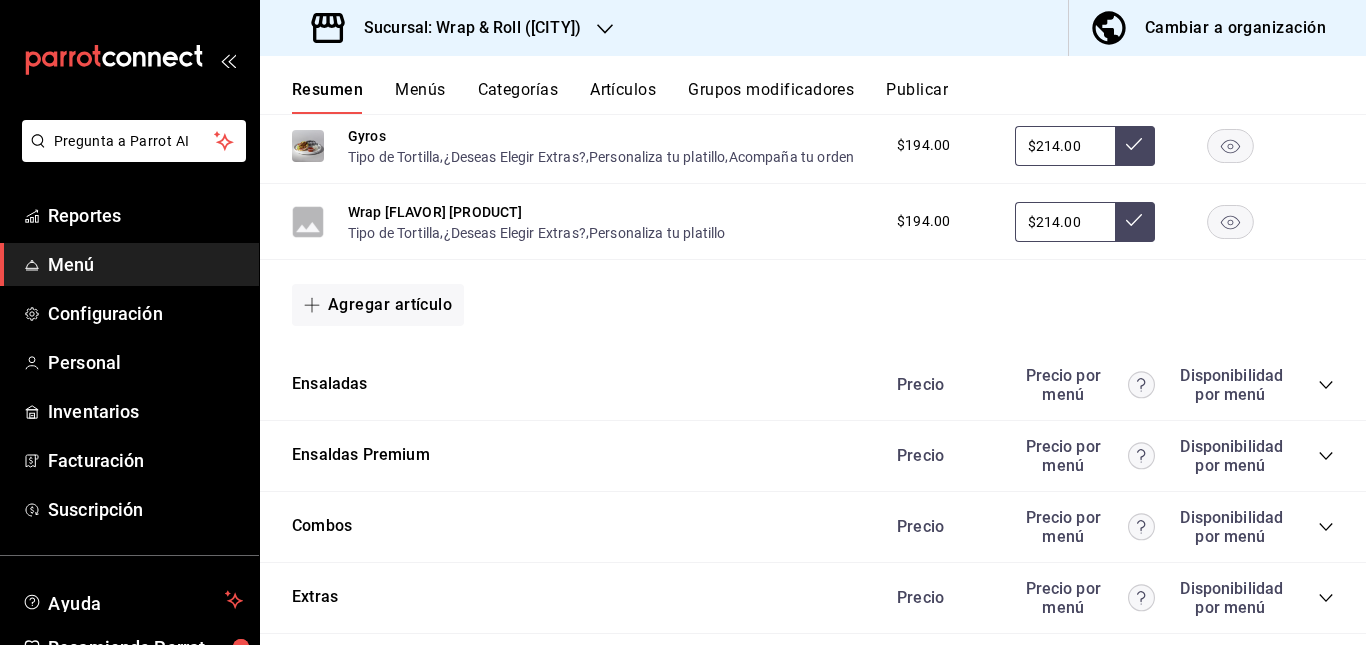 click 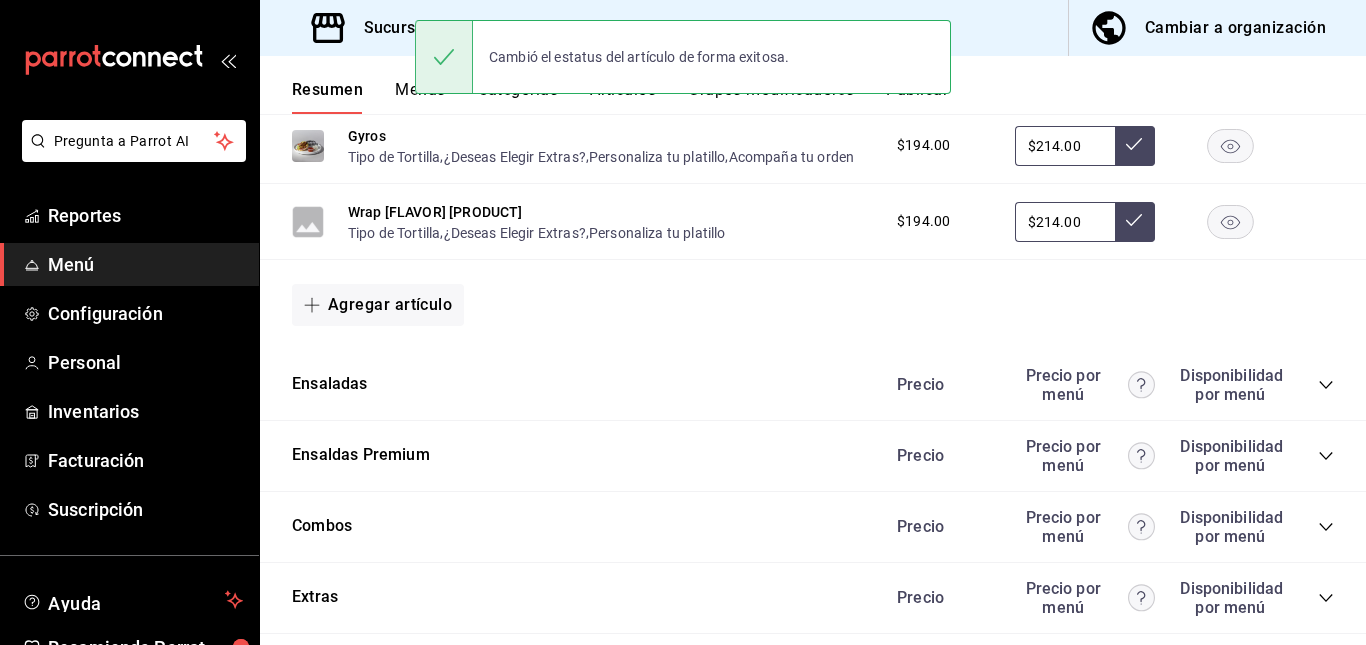 click 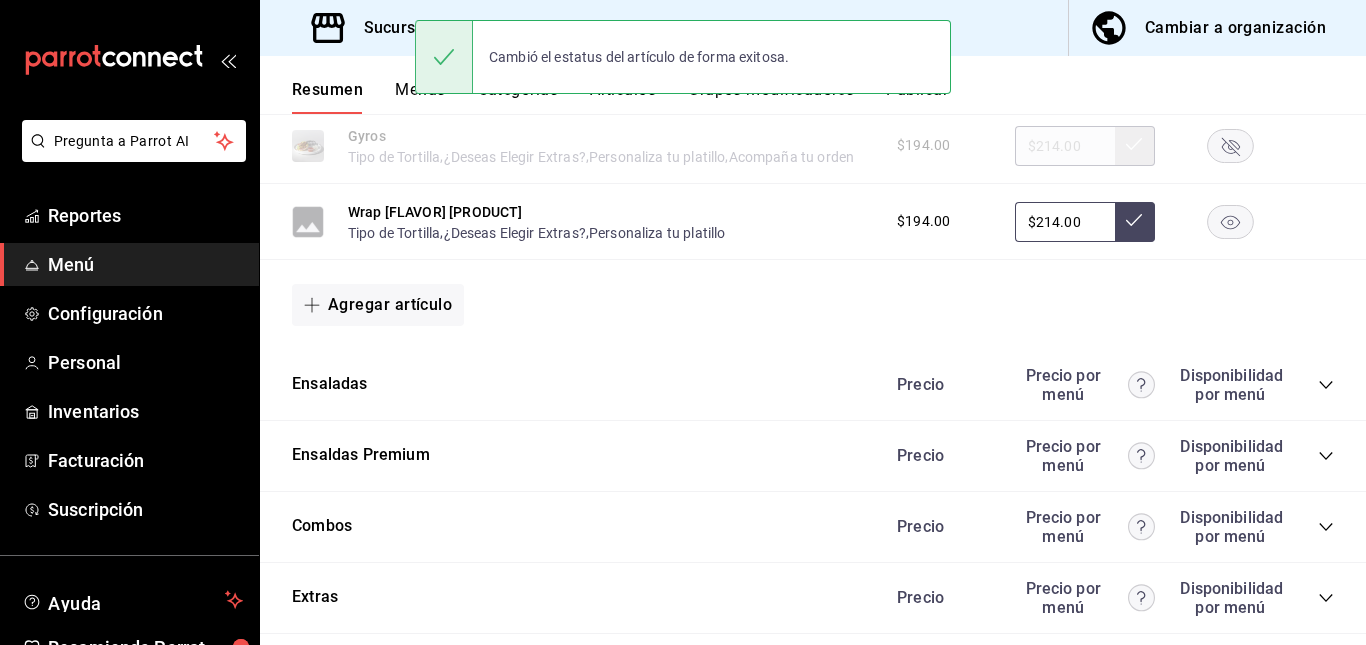 click 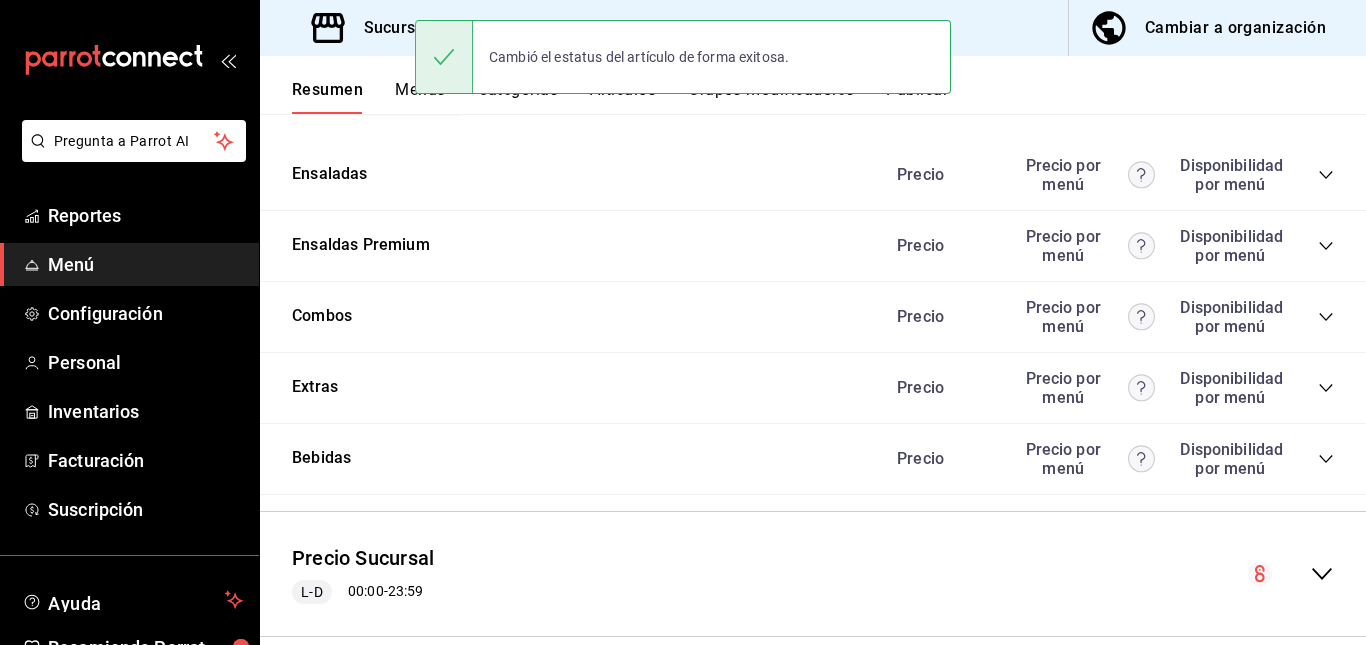 scroll, scrollTop: 2504, scrollLeft: 0, axis: vertical 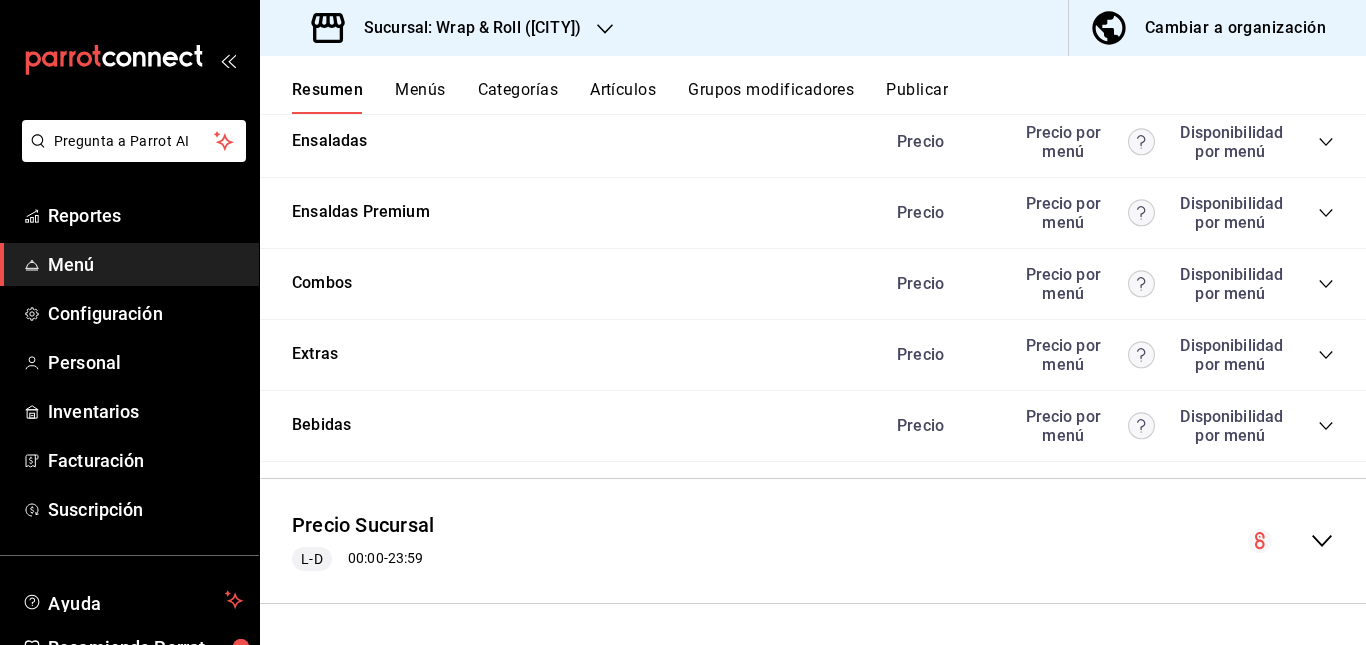 click 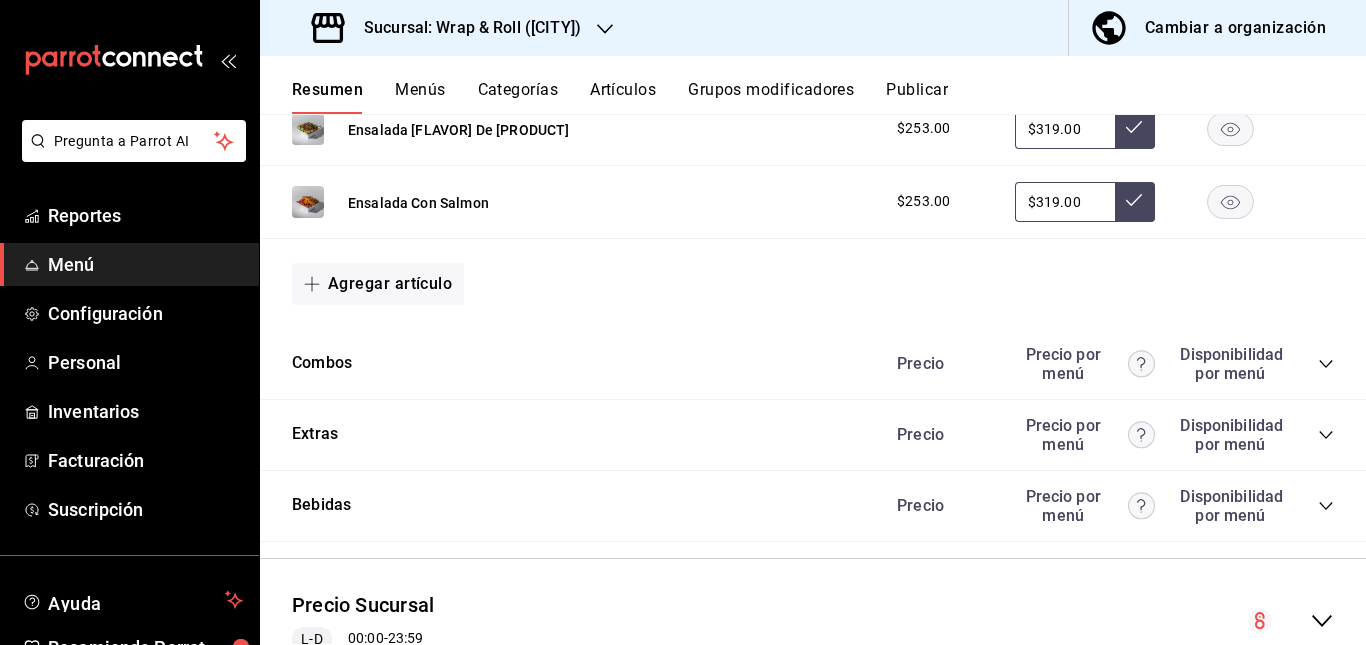 scroll, scrollTop: 2730, scrollLeft: 0, axis: vertical 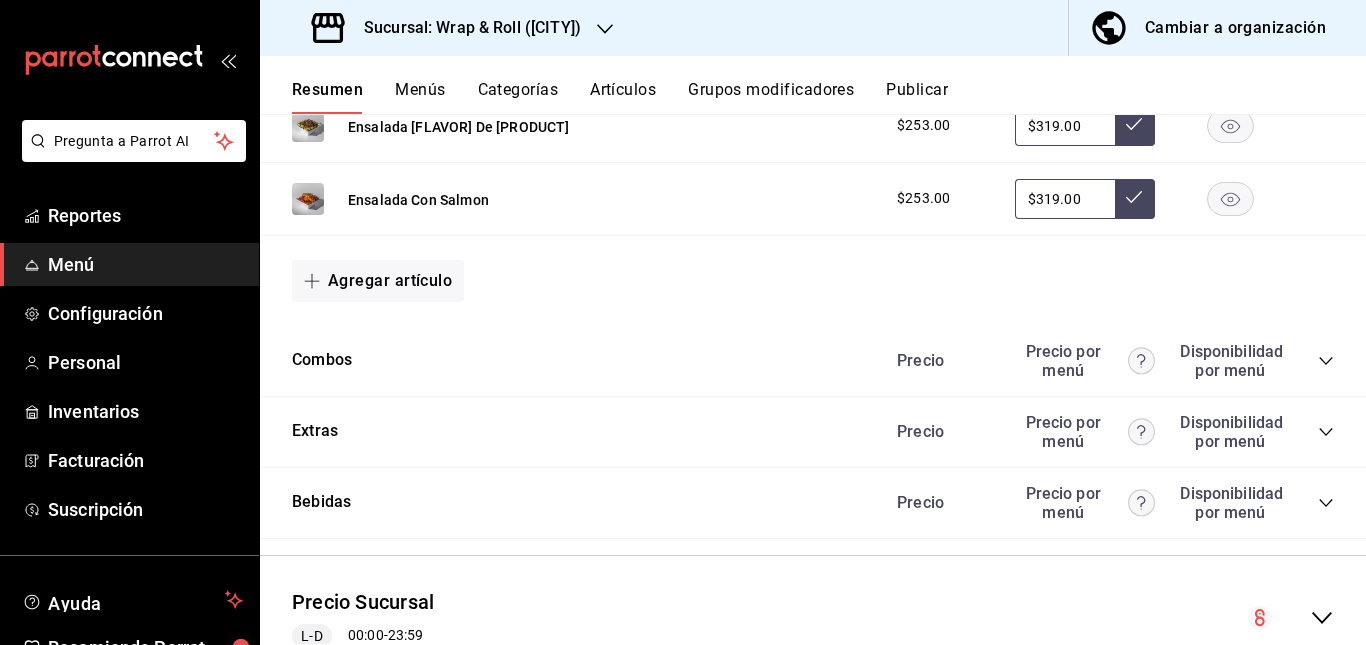 click 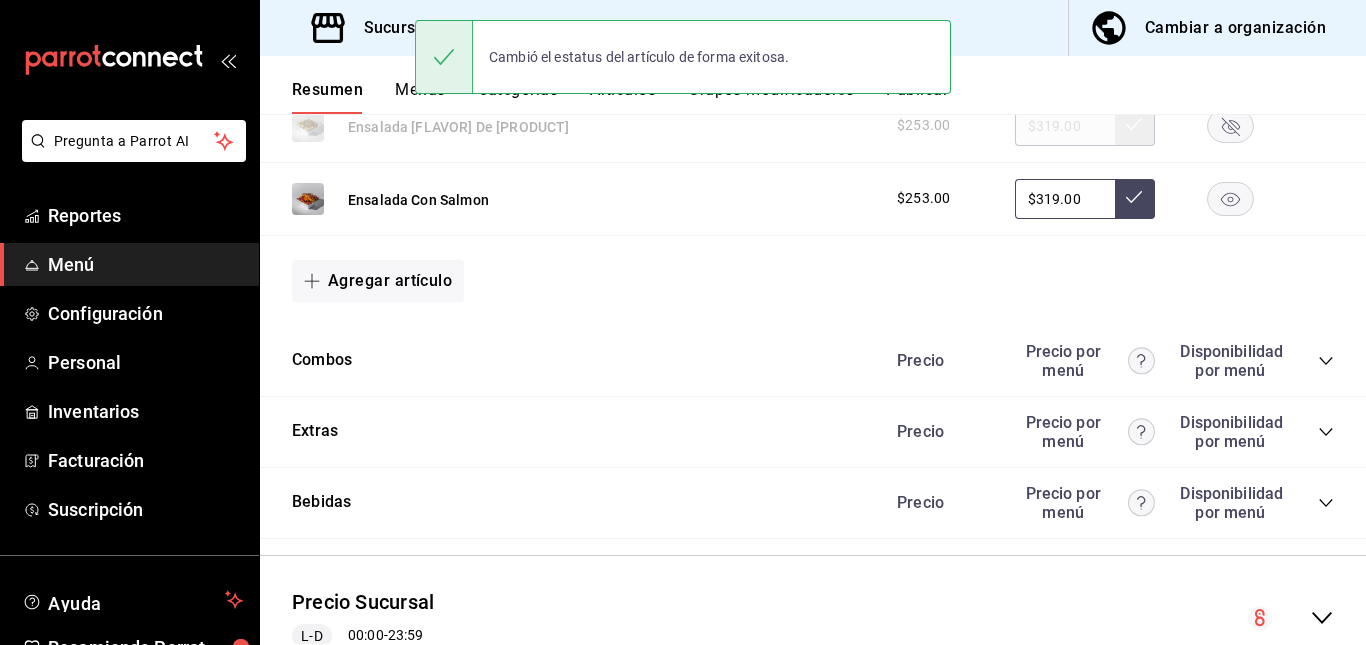 click 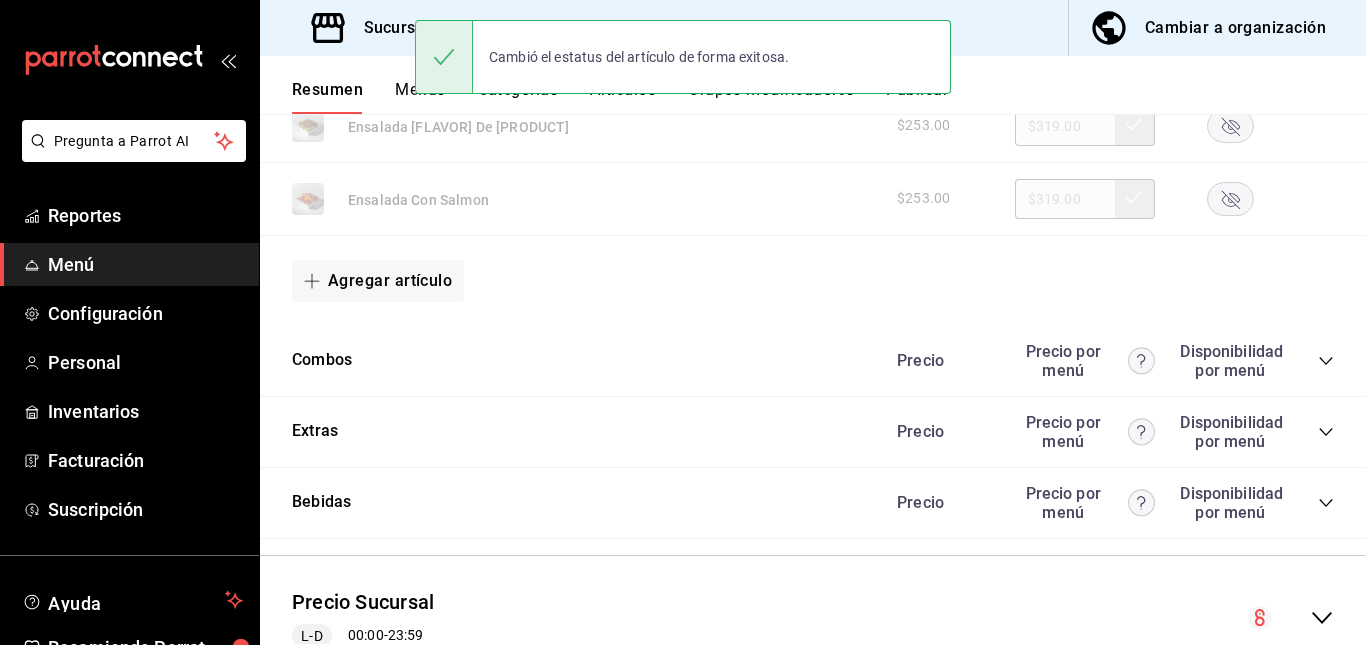 scroll, scrollTop: 2652, scrollLeft: 0, axis: vertical 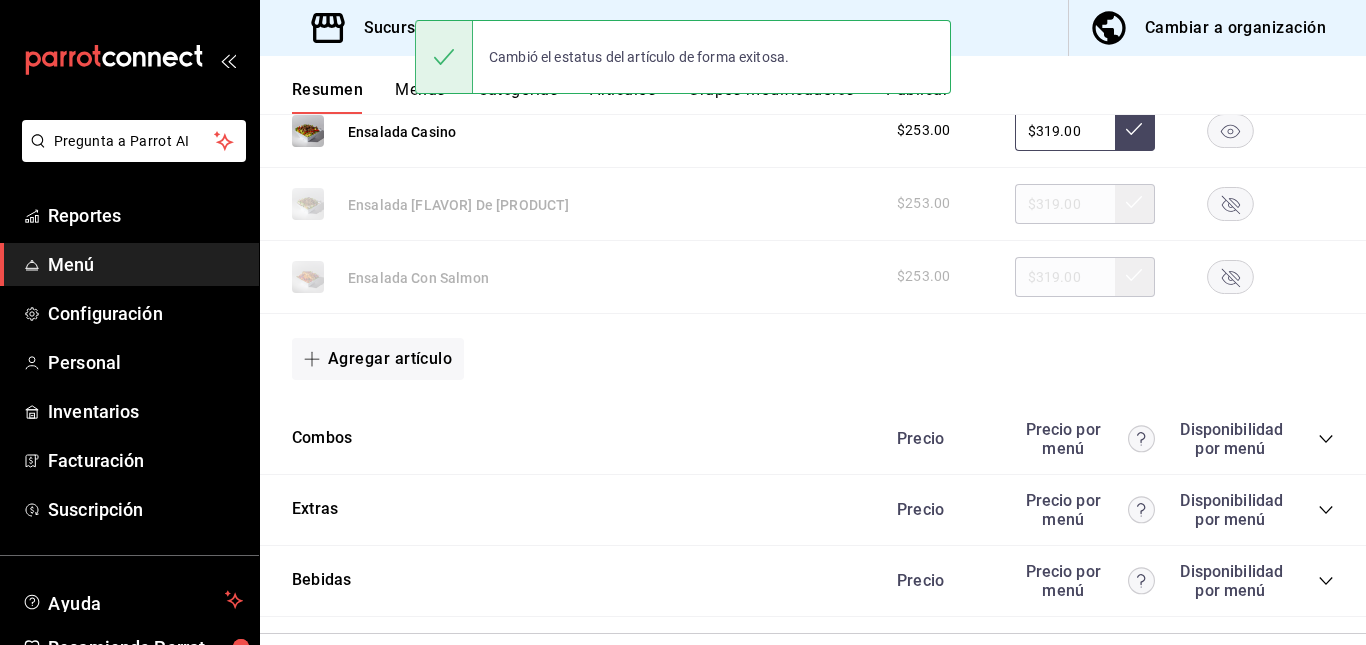click on "Categorías" at bounding box center (518, 97) 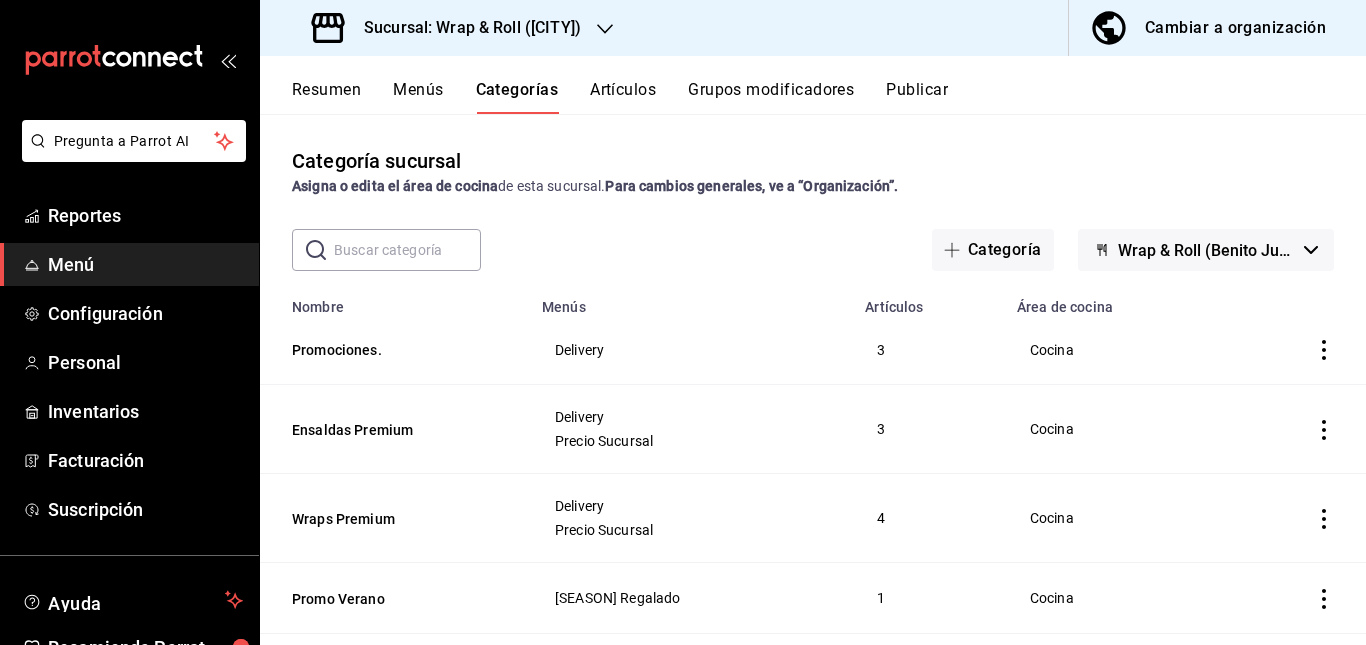 click on "Artículos" at bounding box center (623, 97) 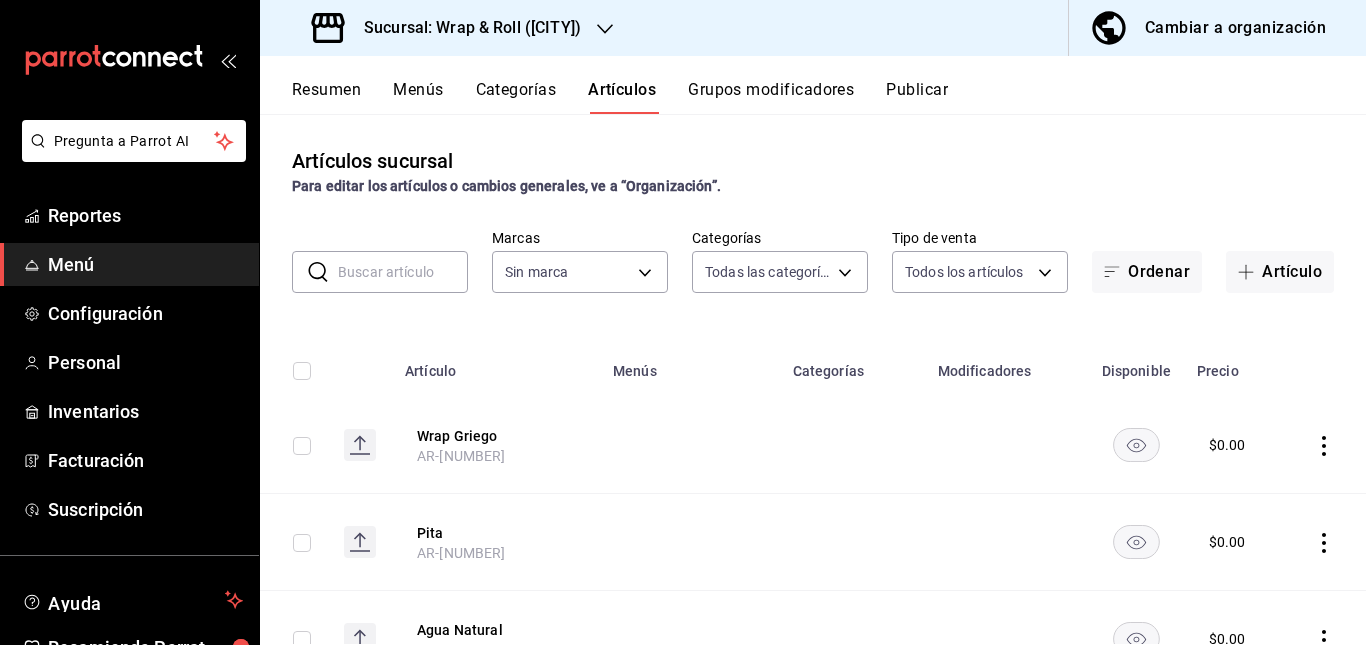 type on "[UUID],[UUID],[UUID],[UUID],[UUID],[UUID],[UUID],[UUID],[UUID],[UUID],[UUID],[UUID],[UUID],[UUID],[UUID],[UUID],[UUID],[UUID],[UUID],[UUID]" 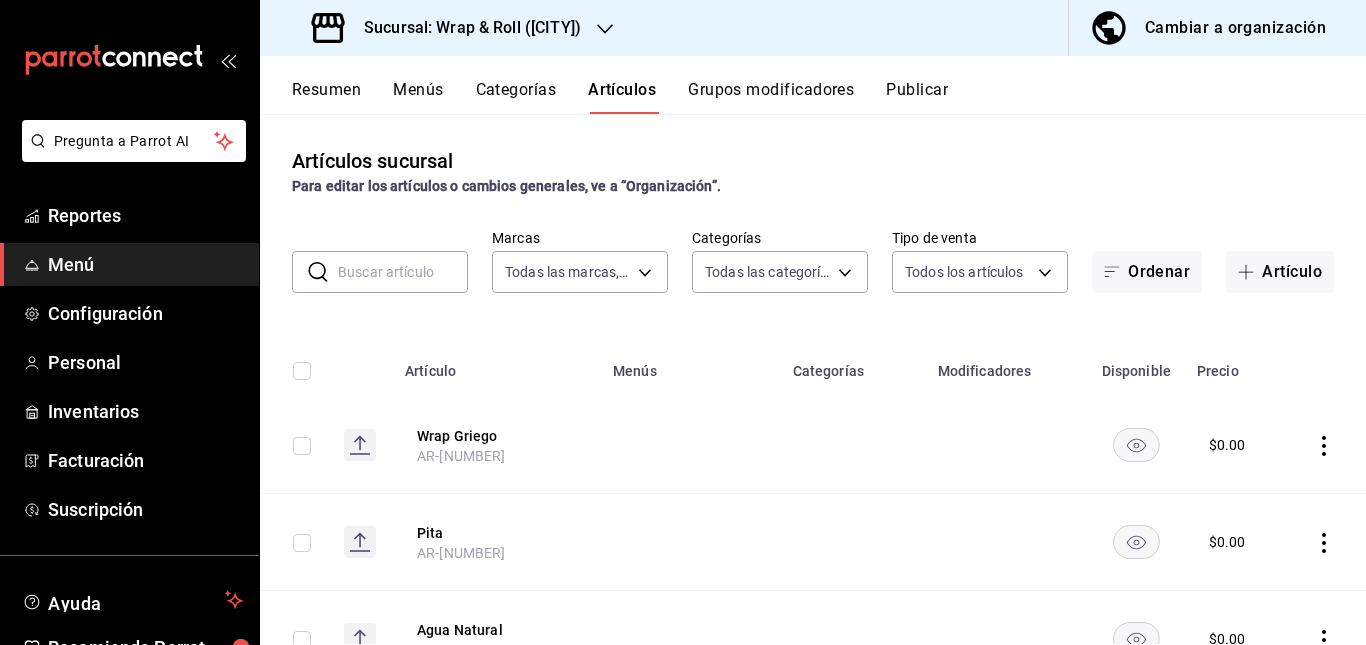 click at bounding box center (403, 272) 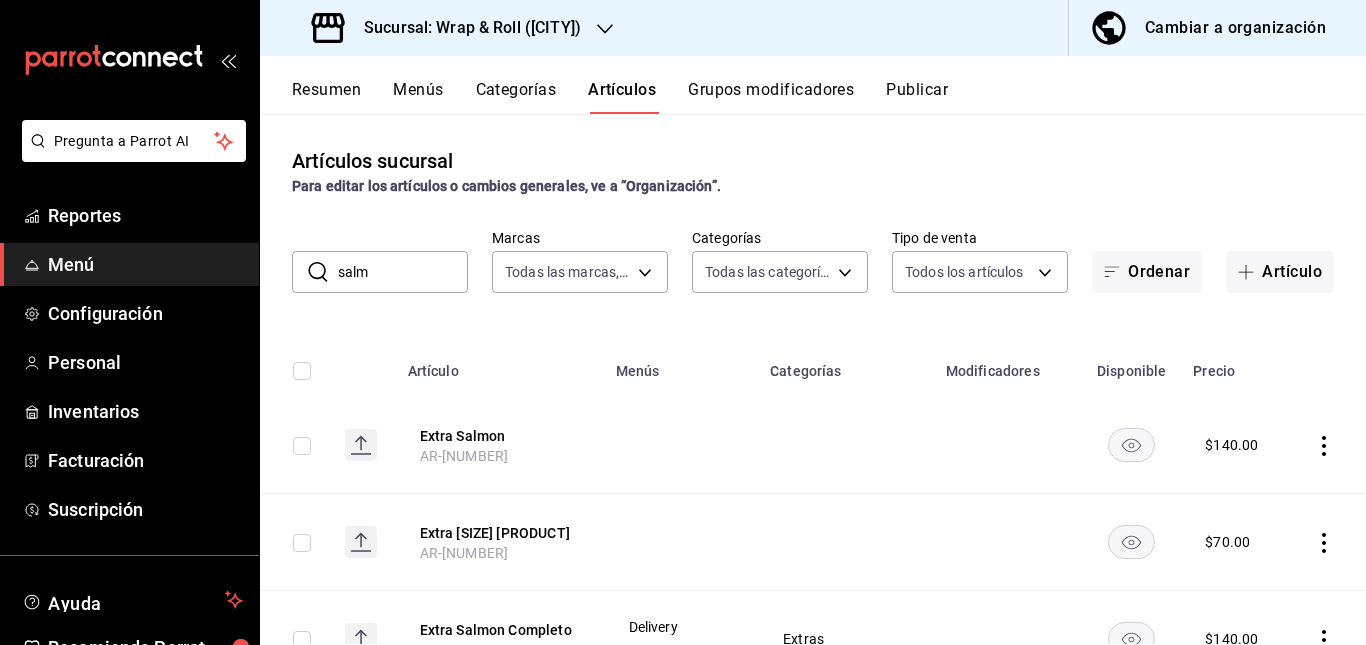 click at bounding box center [681, 542] 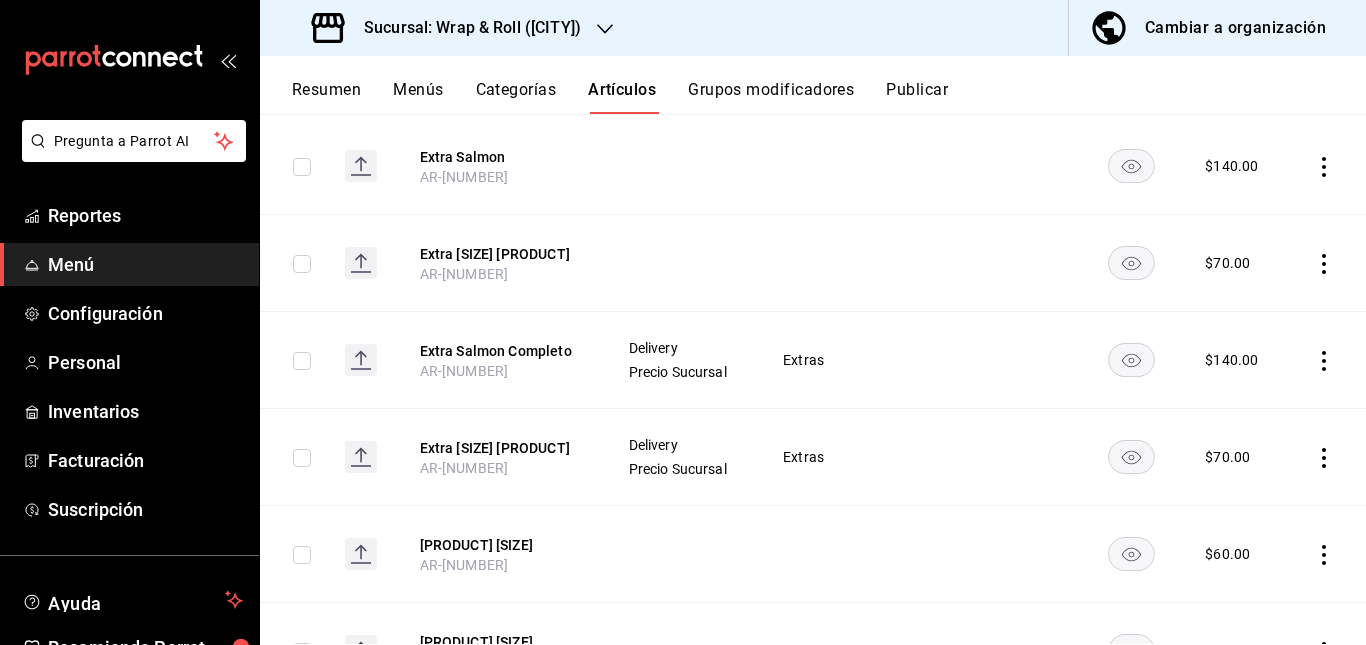 scroll, scrollTop: 285, scrollLeft: 0, axis: vertical 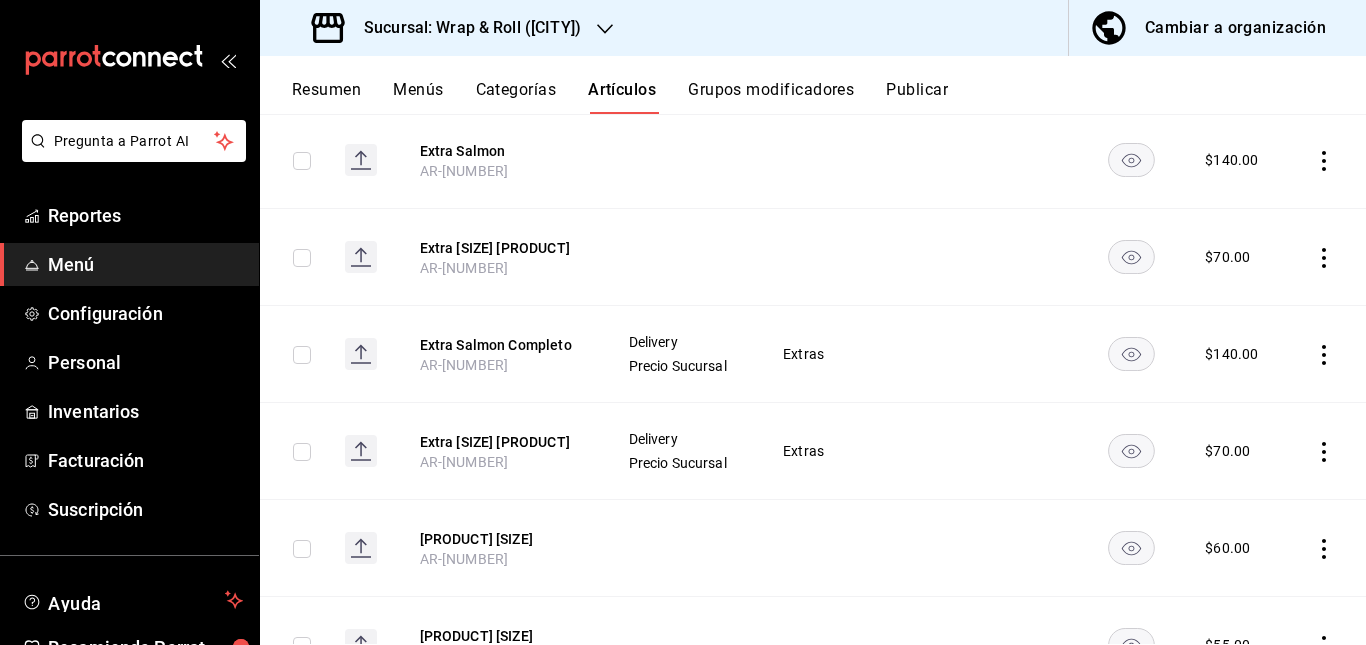 click 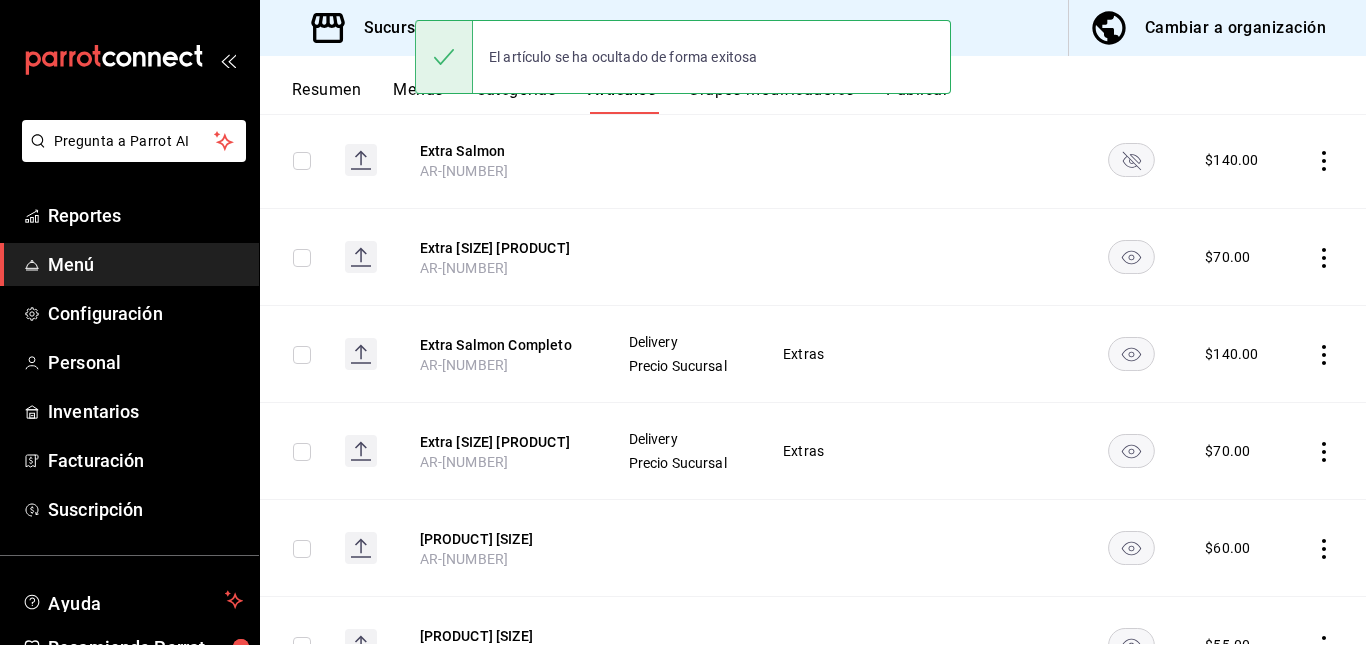 click 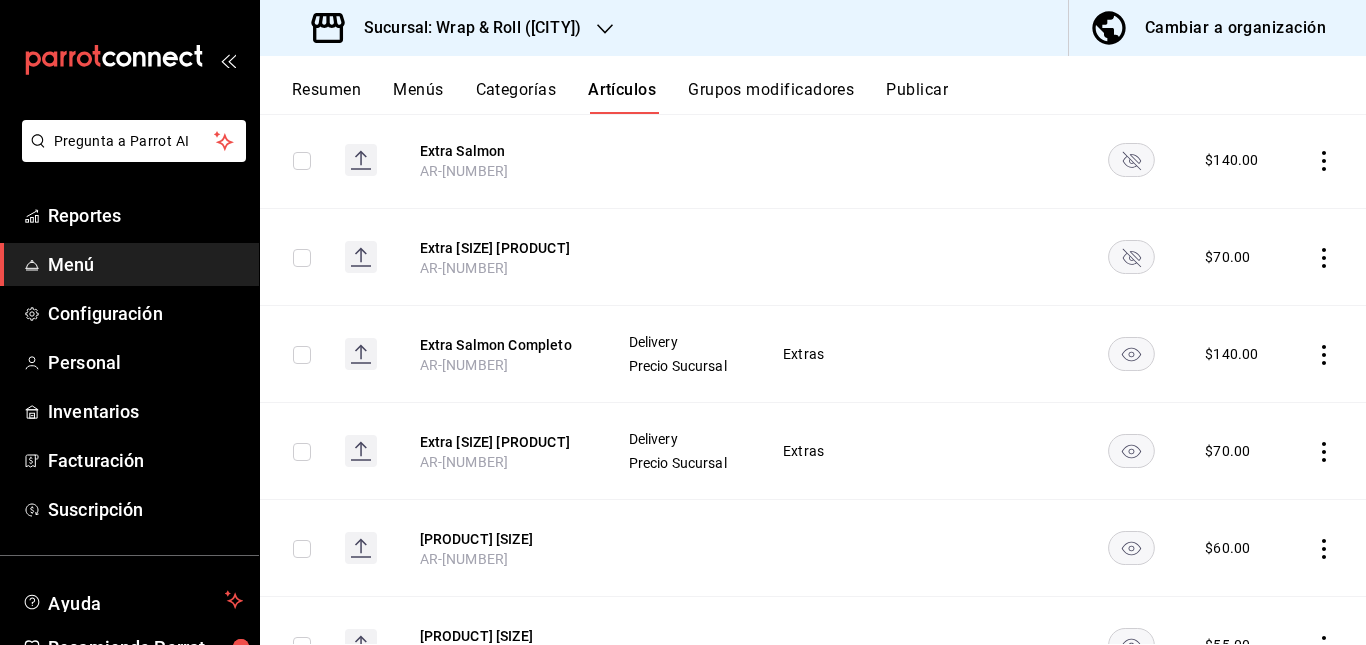 click 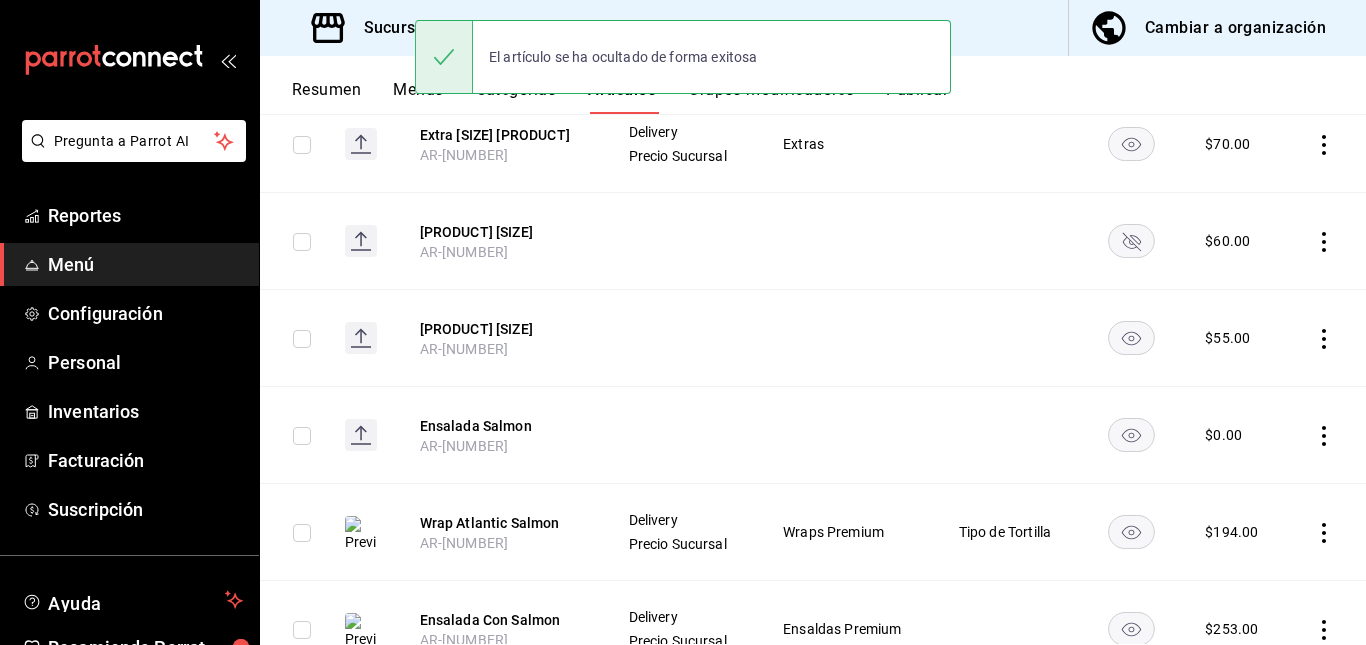 scroll, scrollTop: 605, scrollLeft: 0, axis: vertical 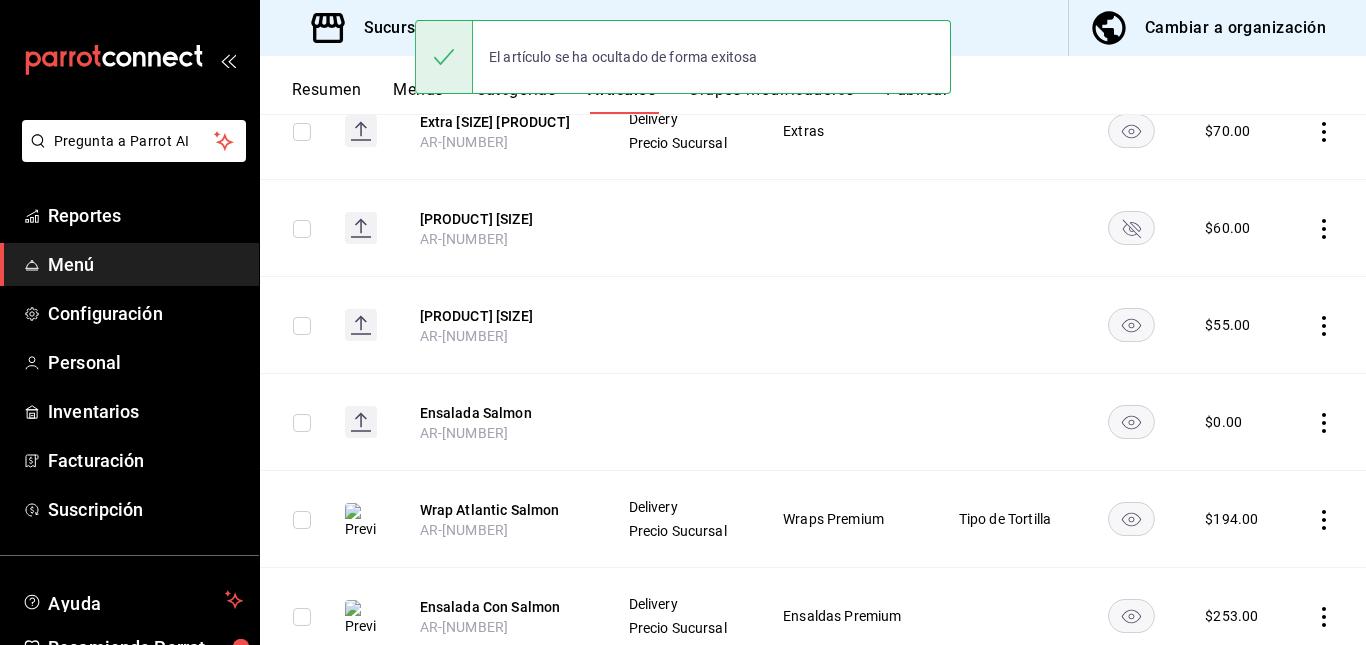 click 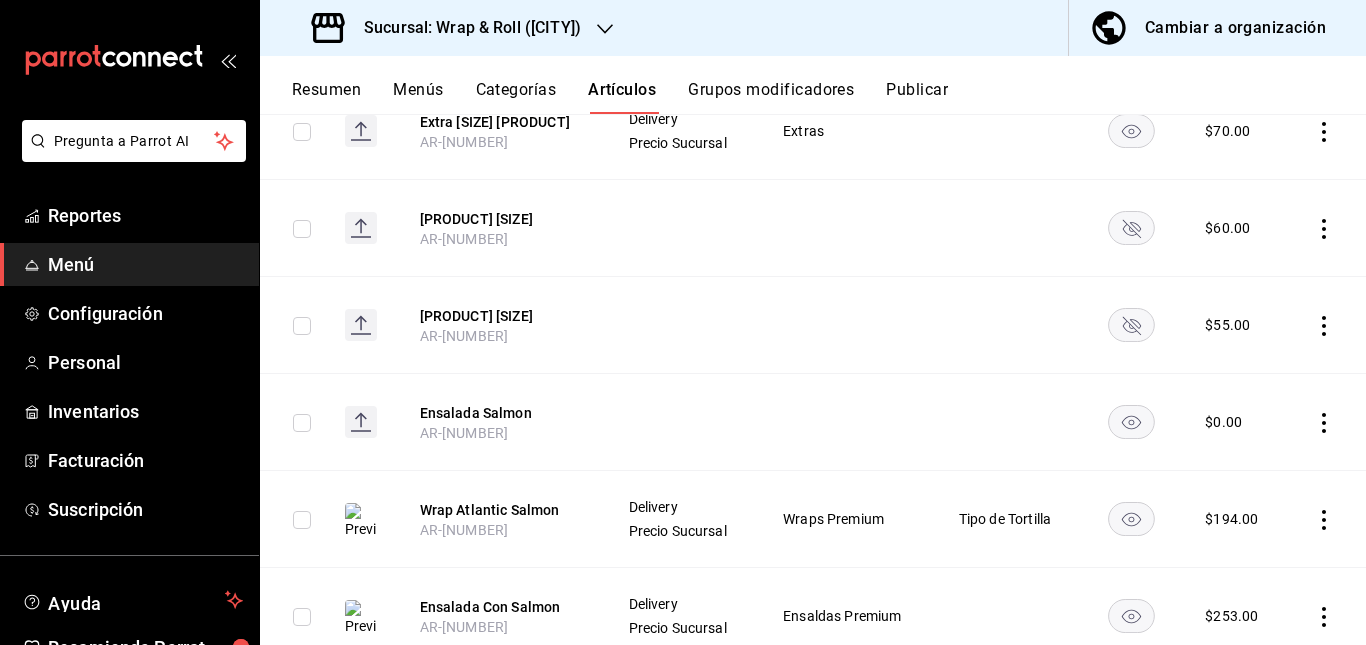 click 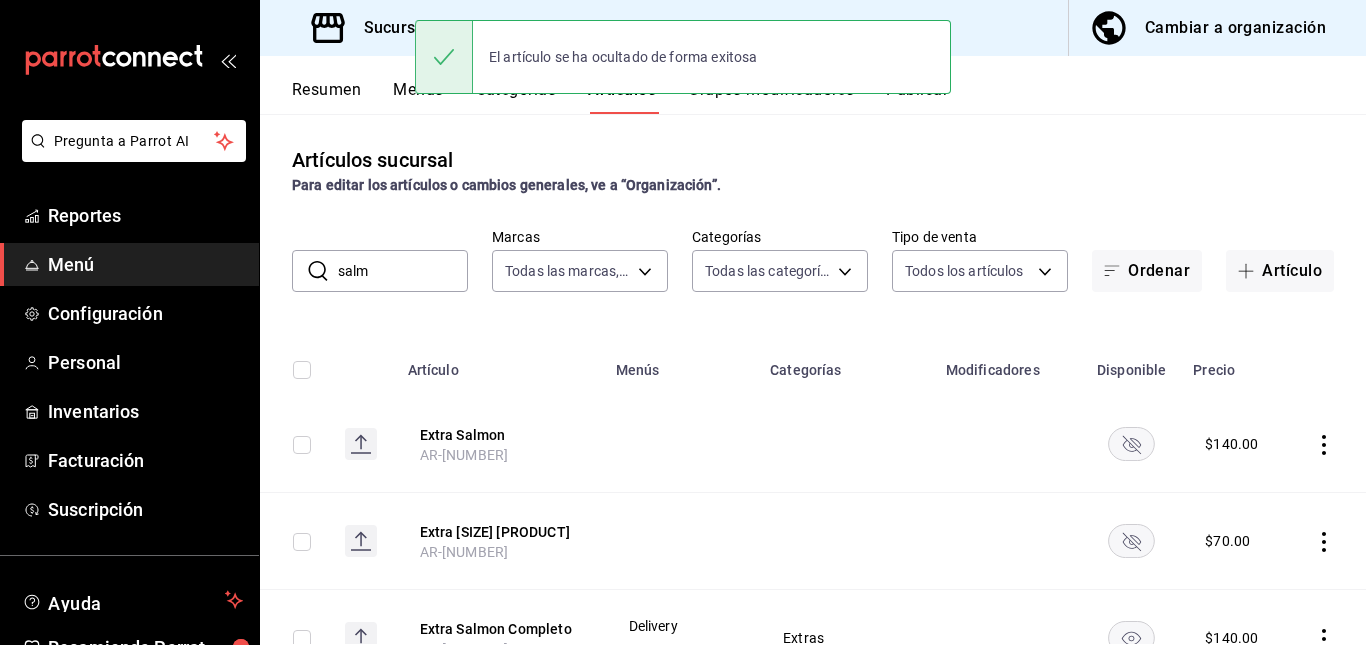 scroll, scrollTop: 0, scrollLeft: 0, axis: both 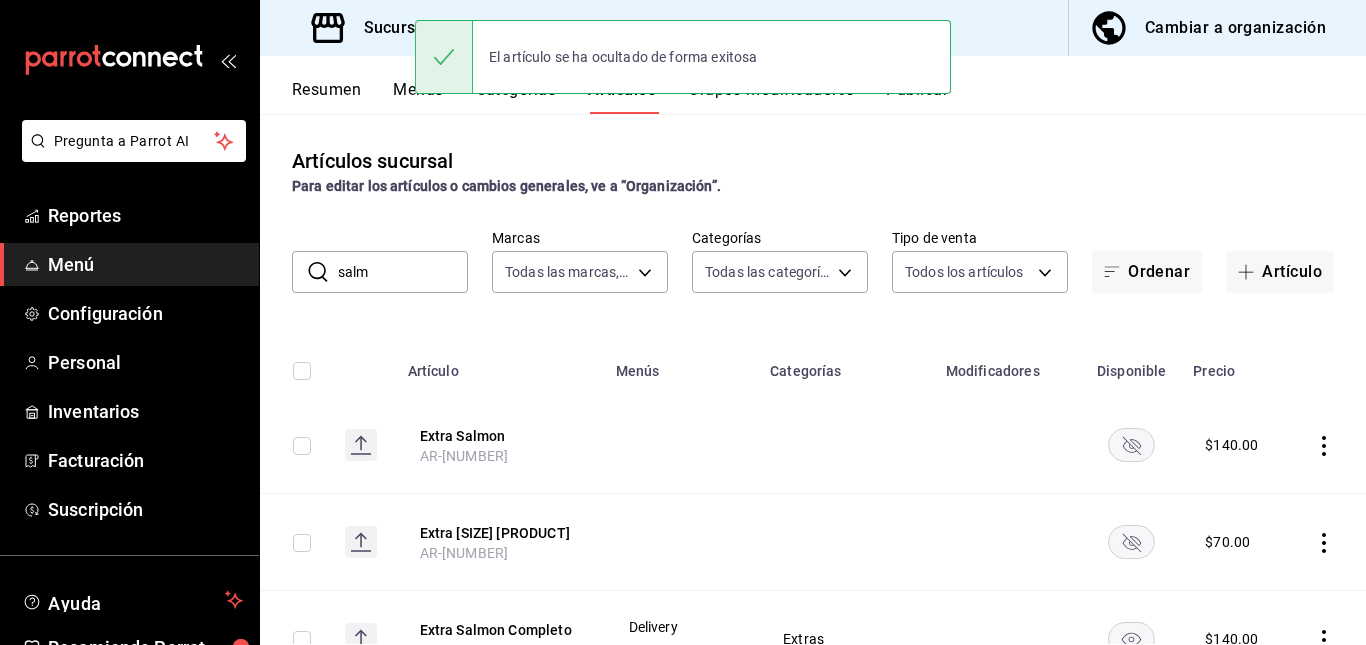 click on "salm" at bounding box center [403, 272] 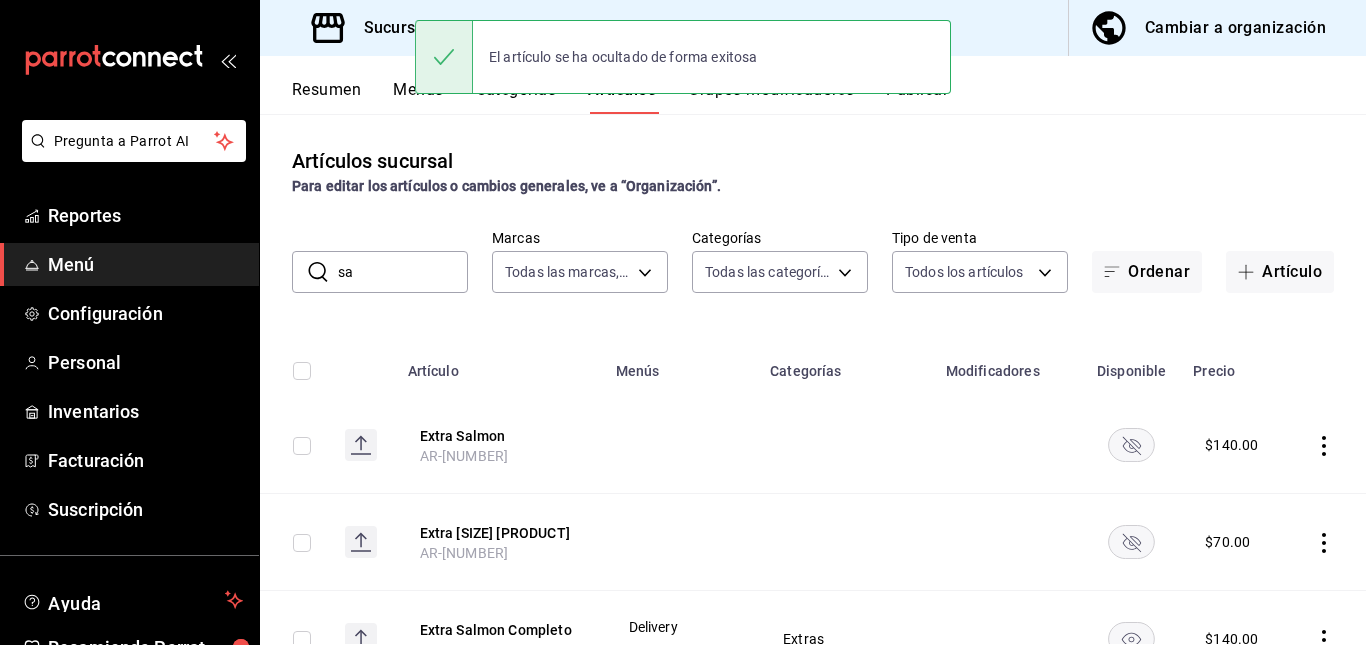 type on "s" 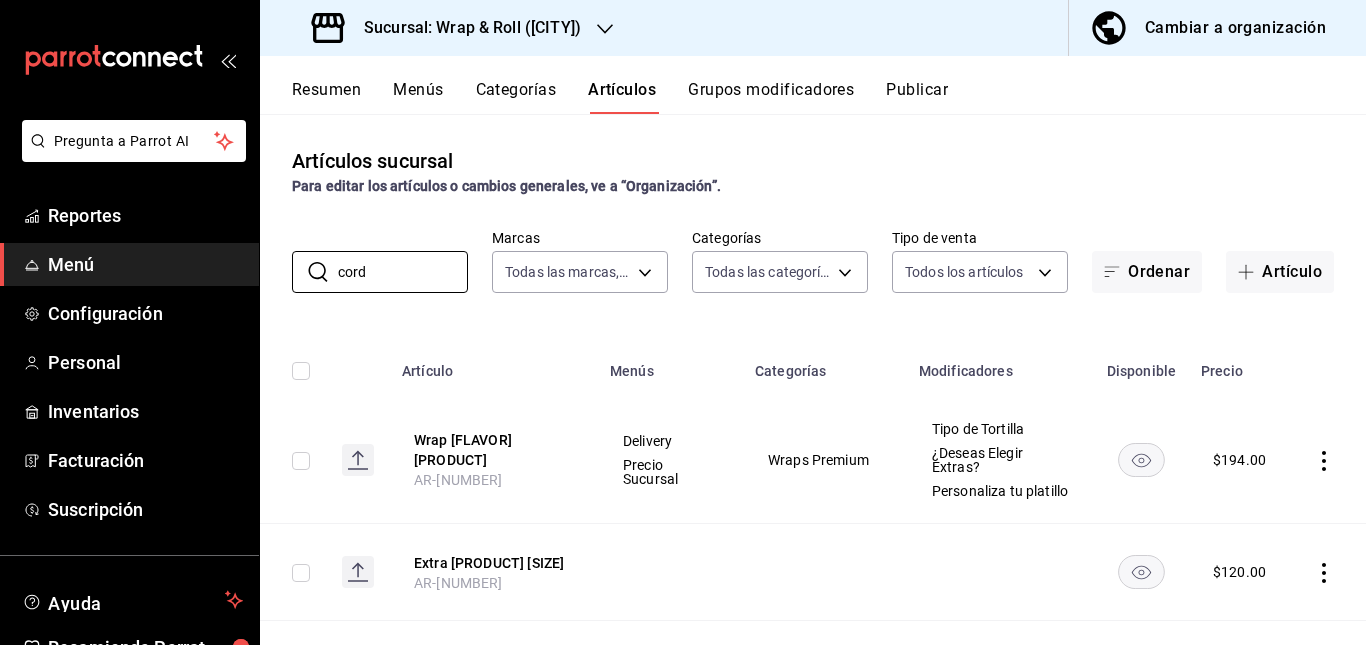 click on "Precio Sucursal" at bounding box center [670, 472] 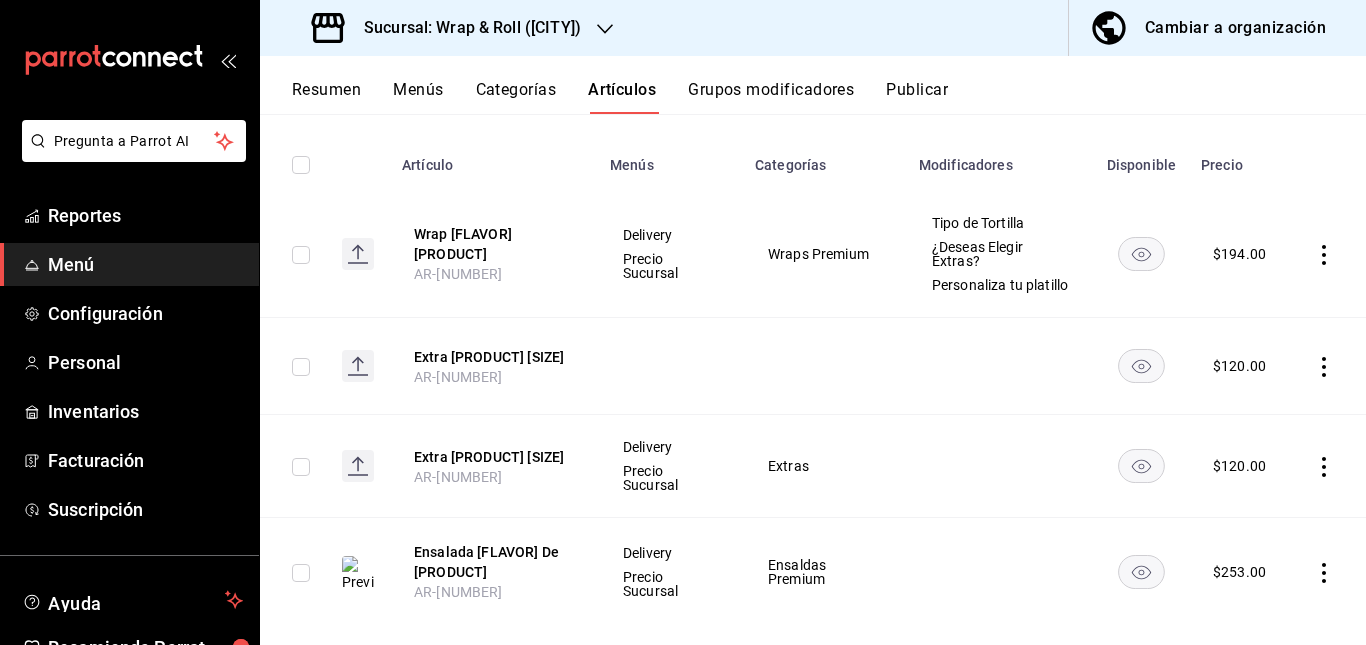scroll, scrollTop: 250, scrollLeft: 0, axis: vertical 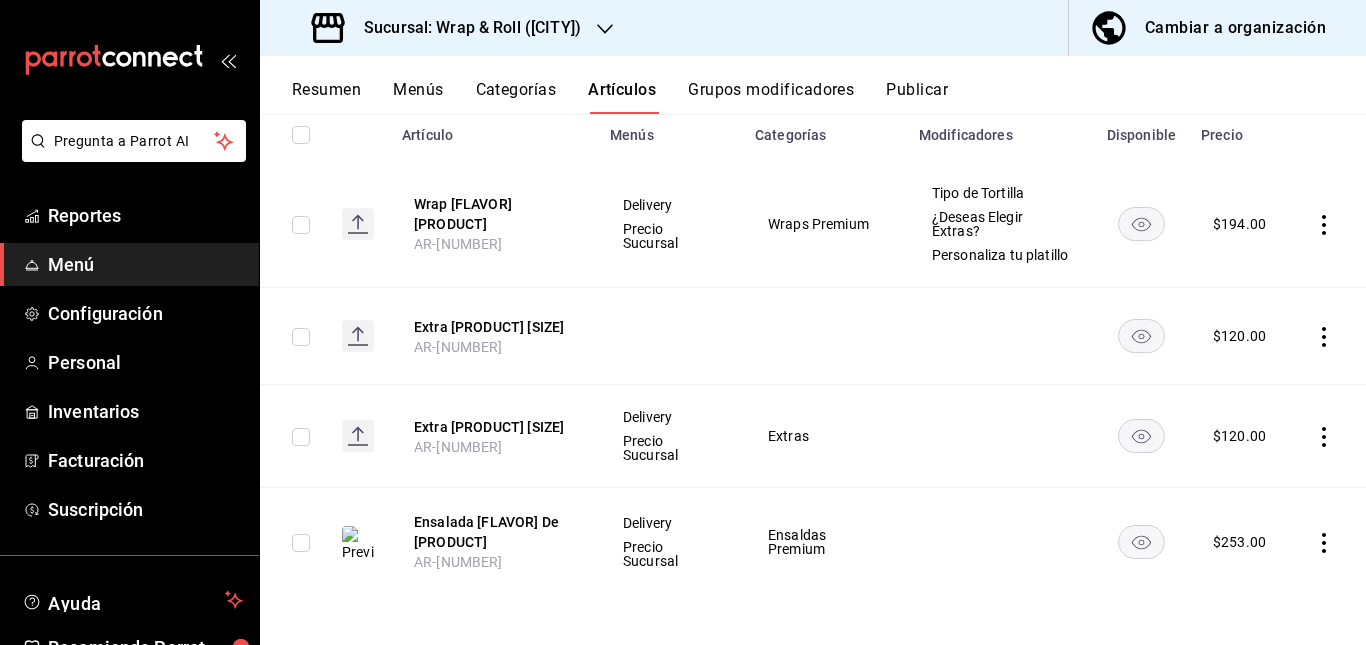 click 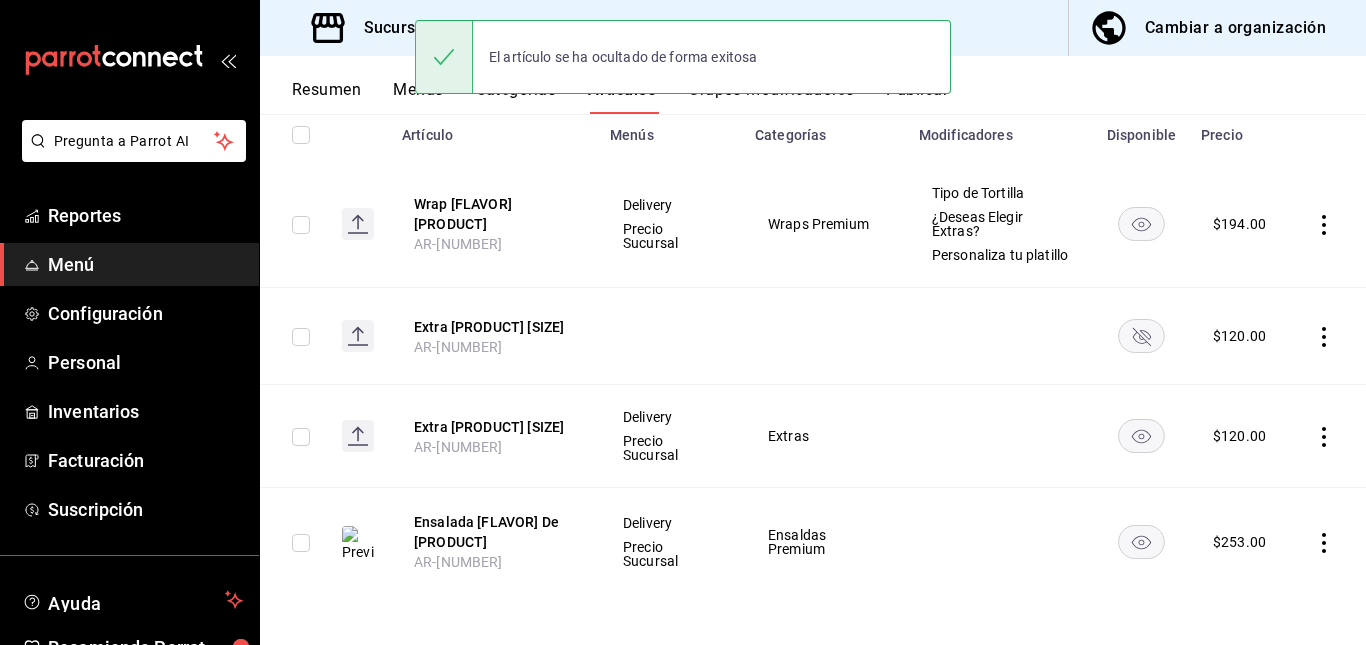 scroll, scrollTop: 0, scrollLeft: 0, axis: both 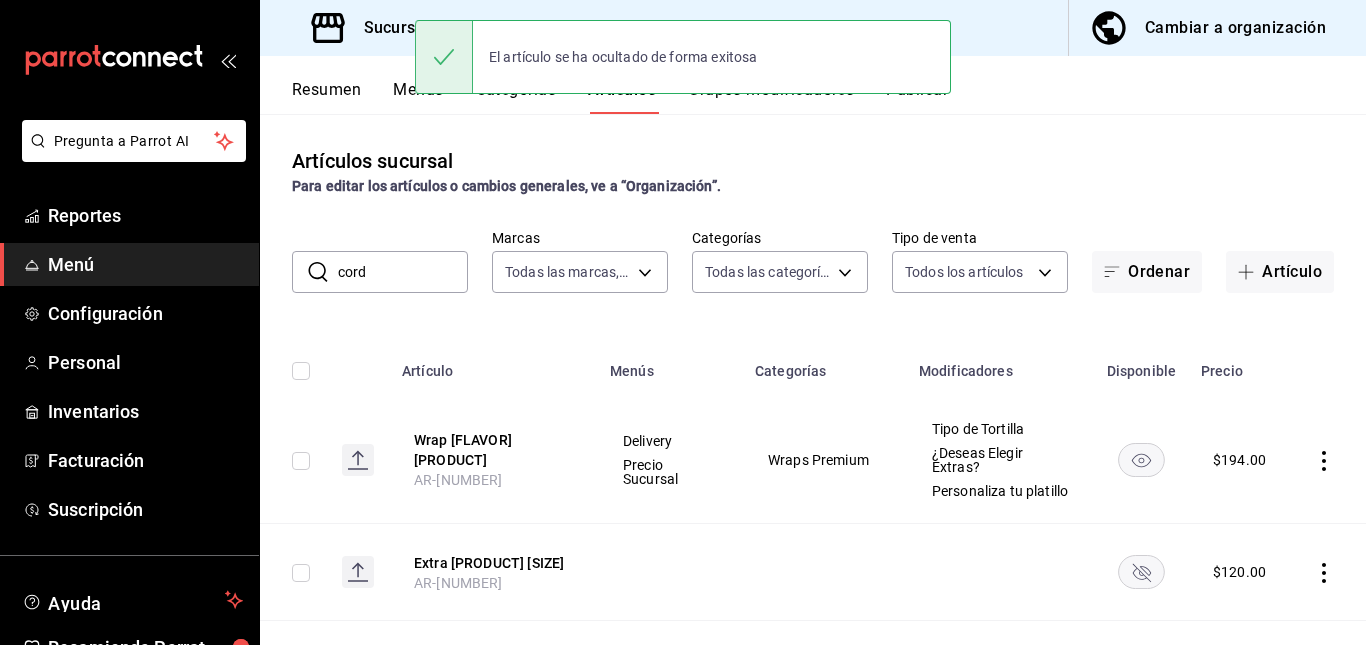 click on "cord" at bounding box center (403, 272) 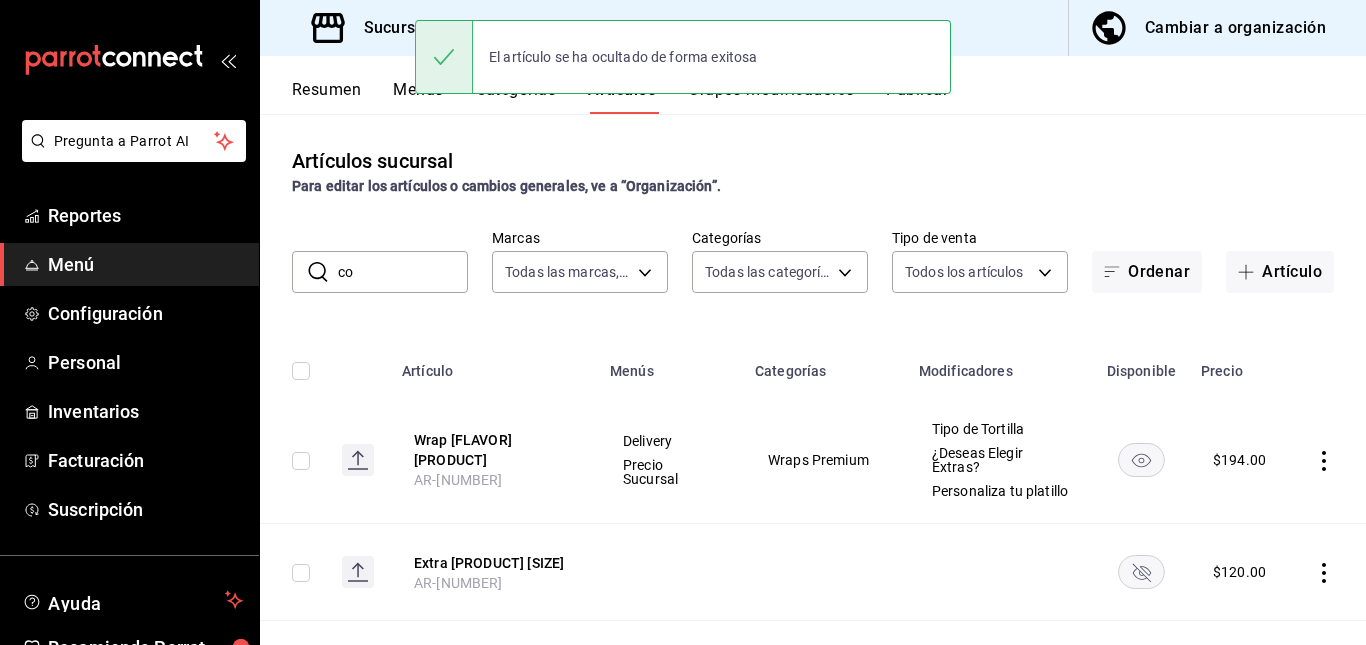 type on "c" 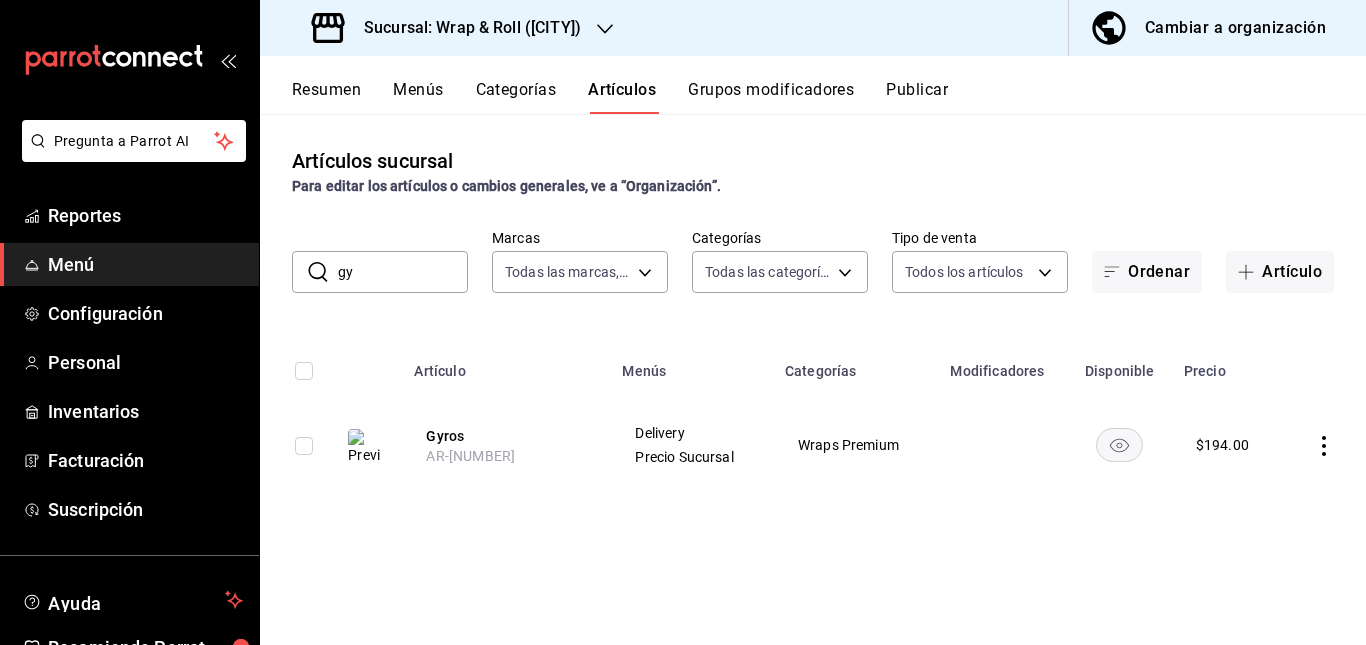 type on "g" 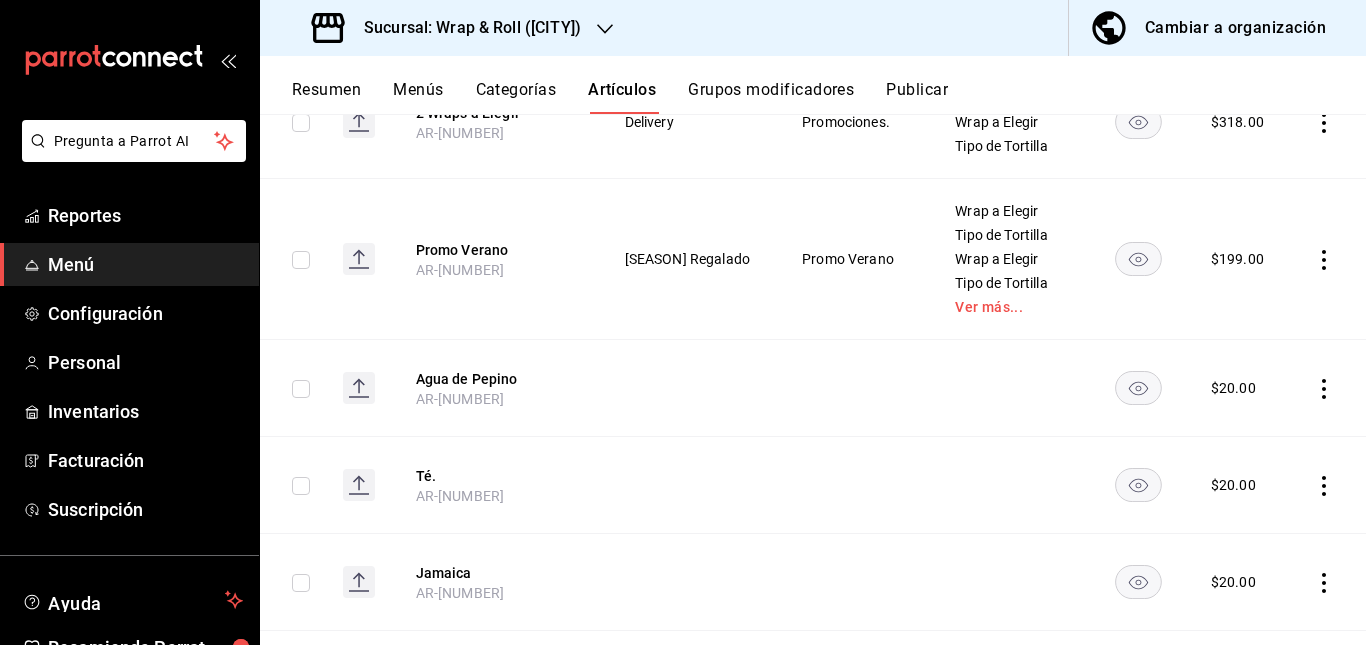 scroll, scrollTop: 1993, scrollLeft: 0, axis: vertical 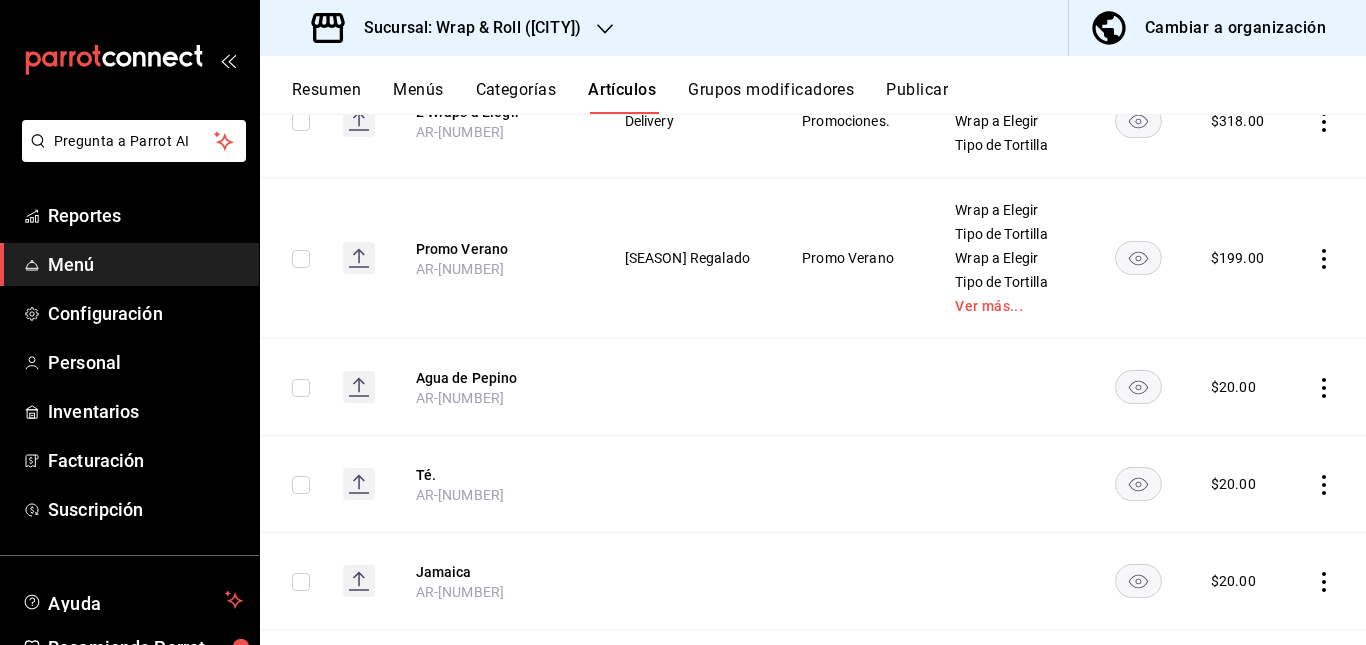 type 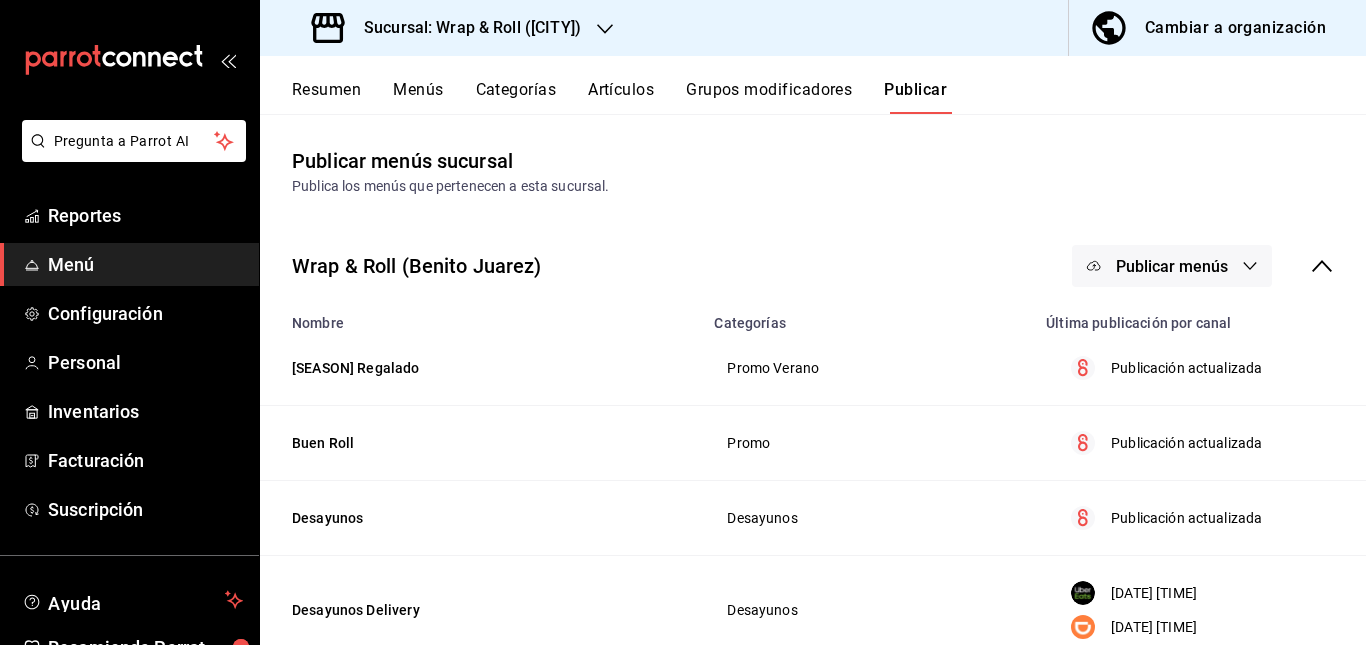 click on "Publicar menús" at bounding box center (1172, 266) 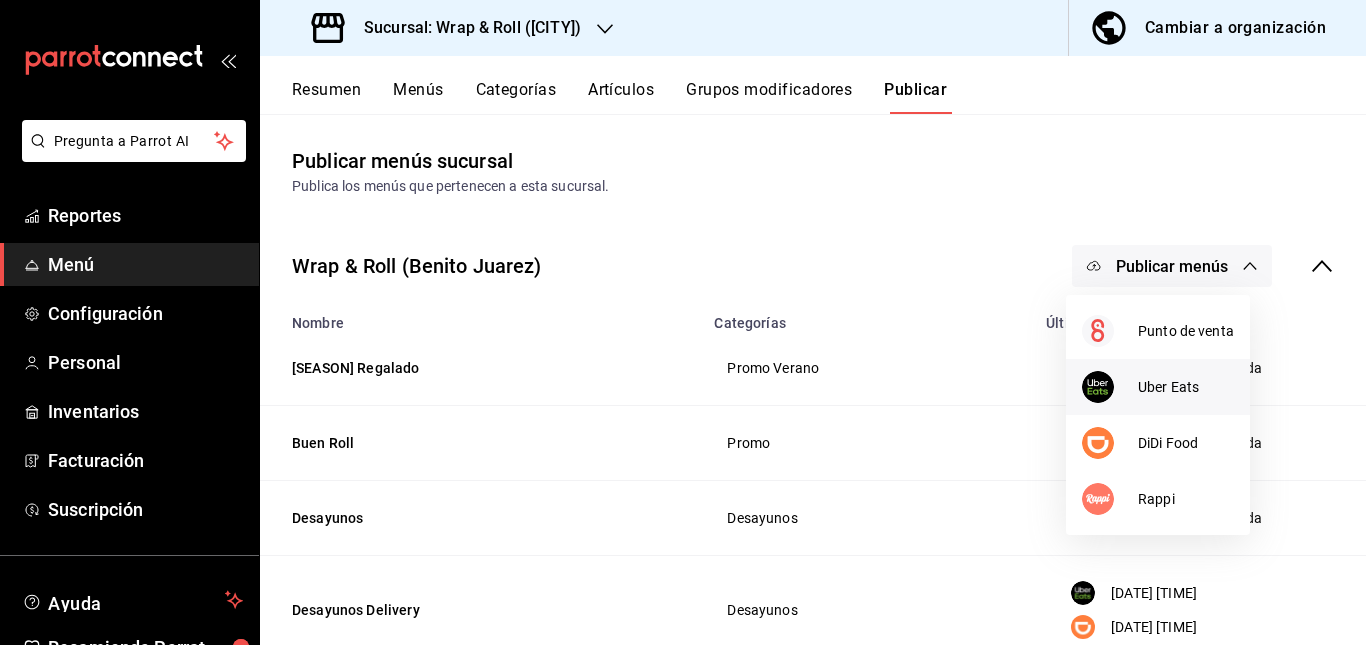 click on "Uber Eats" at bounding box center [1158, 387] 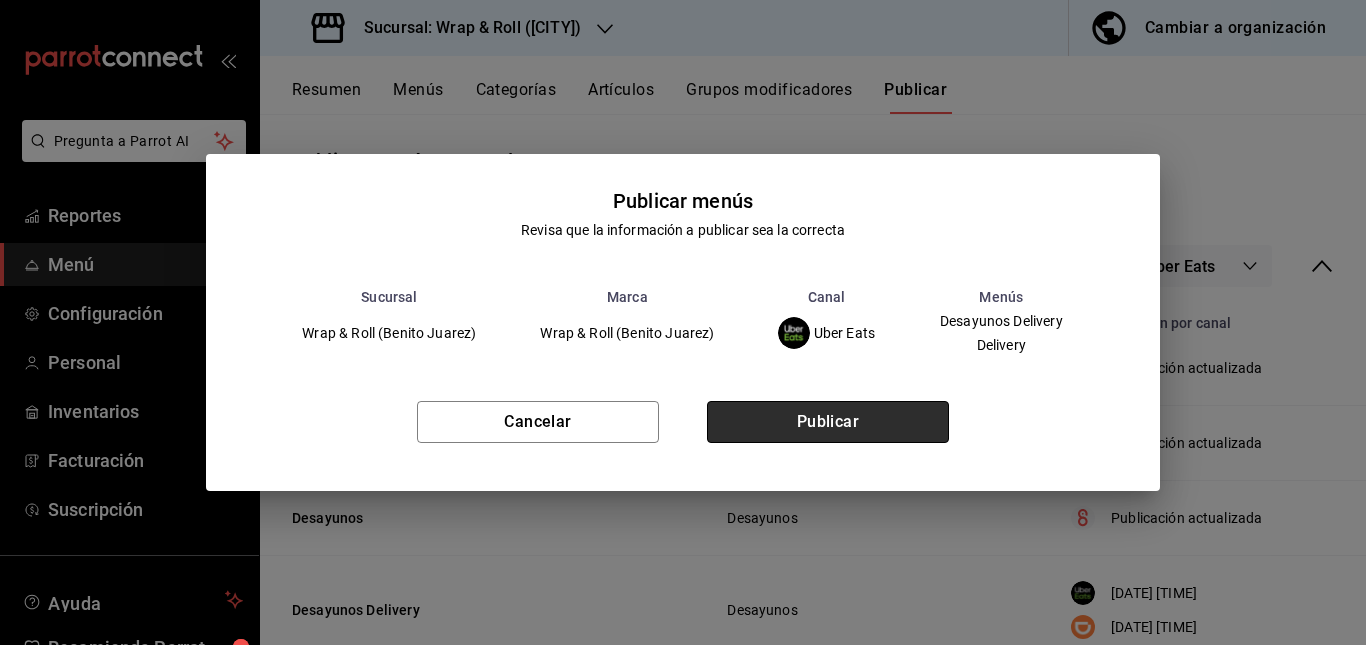click on "Publicar" at bounding box center (828, 422) 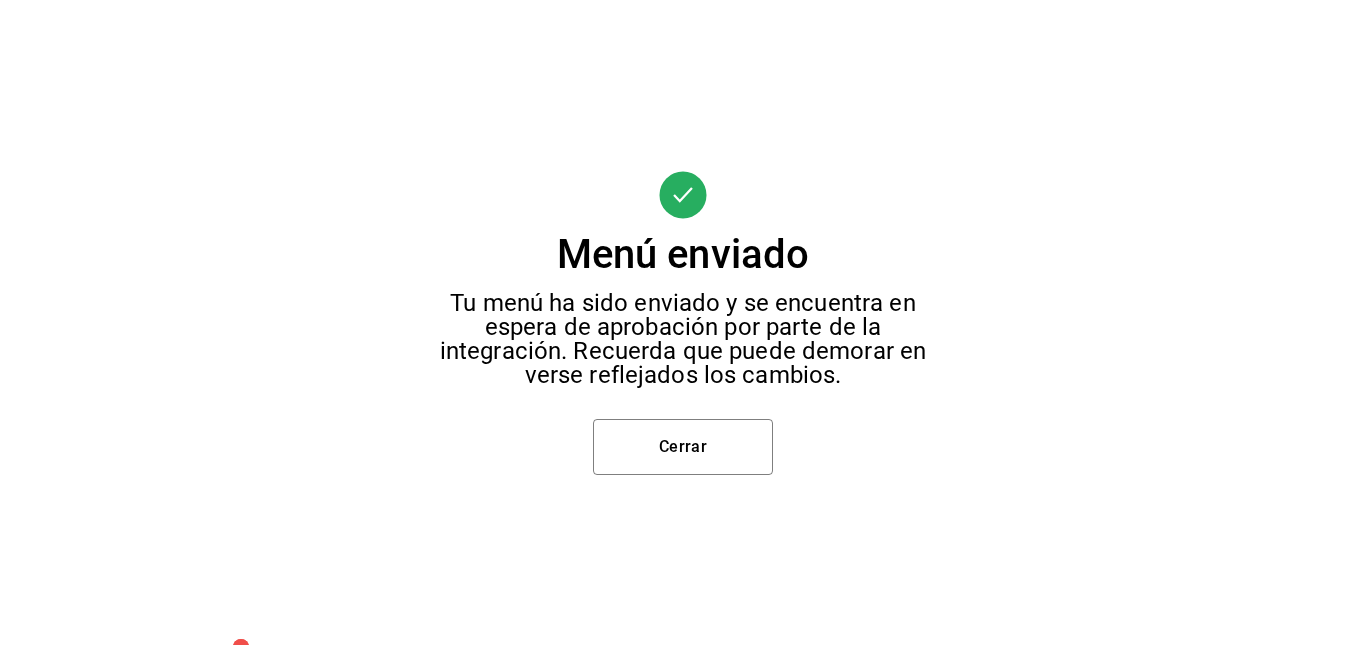 click on "Menú enviado Tu menú ha sido enviado y se encuentra en espera de aprobación por parte de la integración. Recuerda que puede demorar en verse reflejados los cambios. Cerrar" at bounding box center (683, 322) 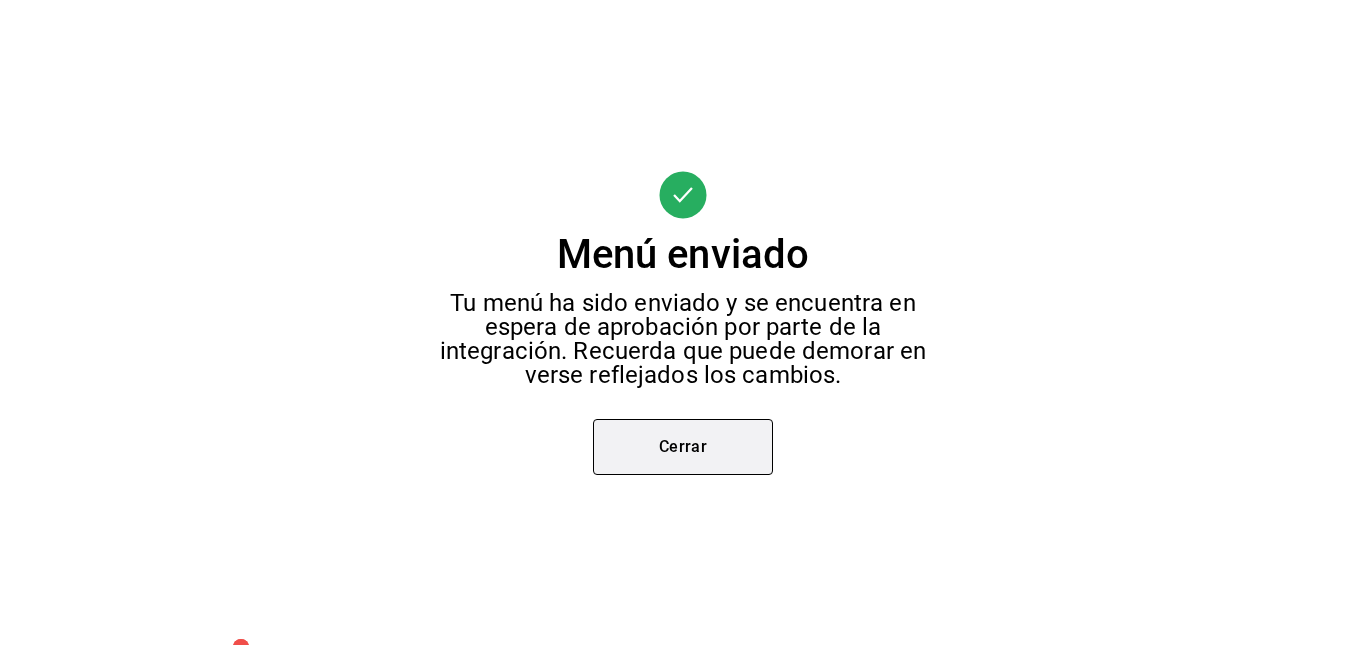 click on "Cerrar" at bounding box center (683, 447) 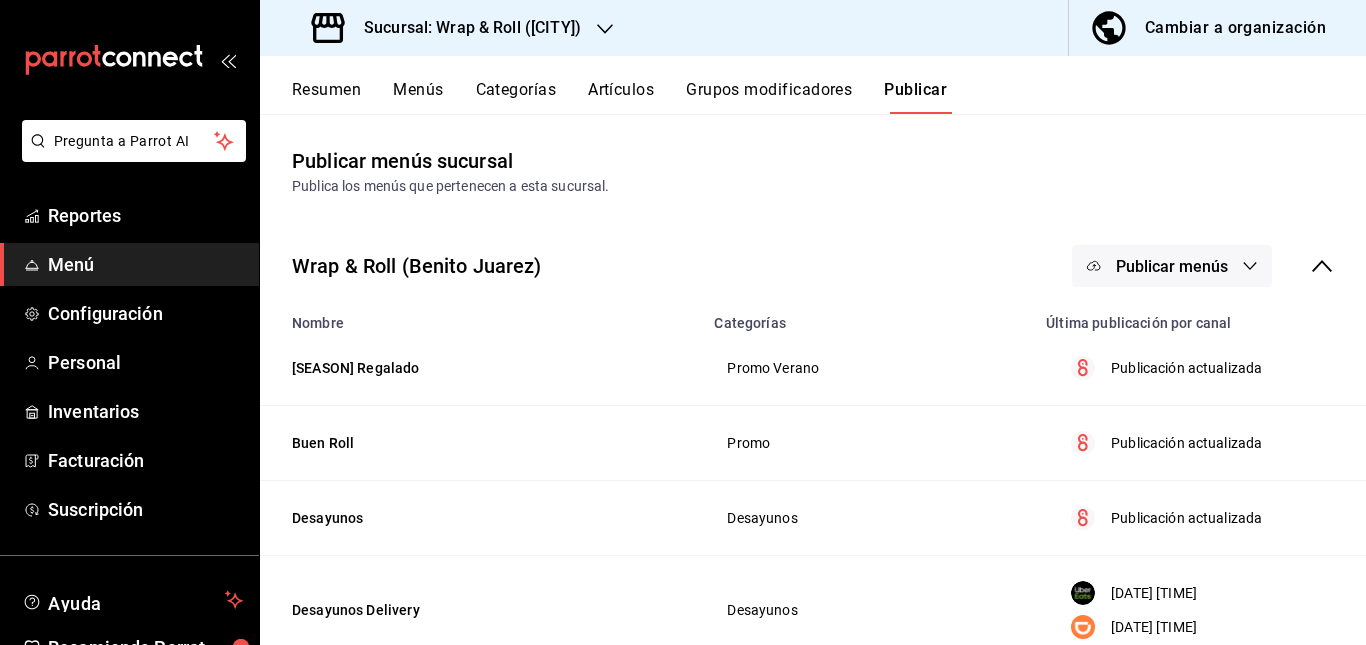 click on "Publicar menús" at bounding box center (1172, 266) 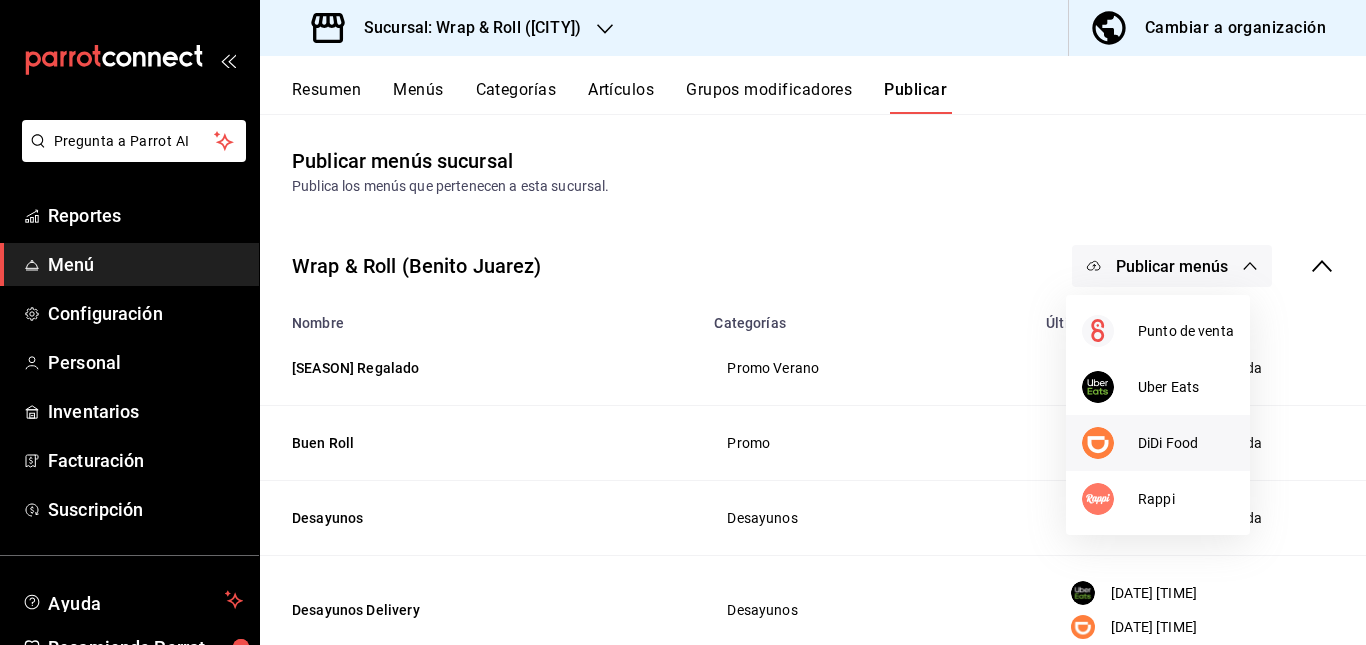 click on "DiDi Food" at bounding box center (1186, 443) 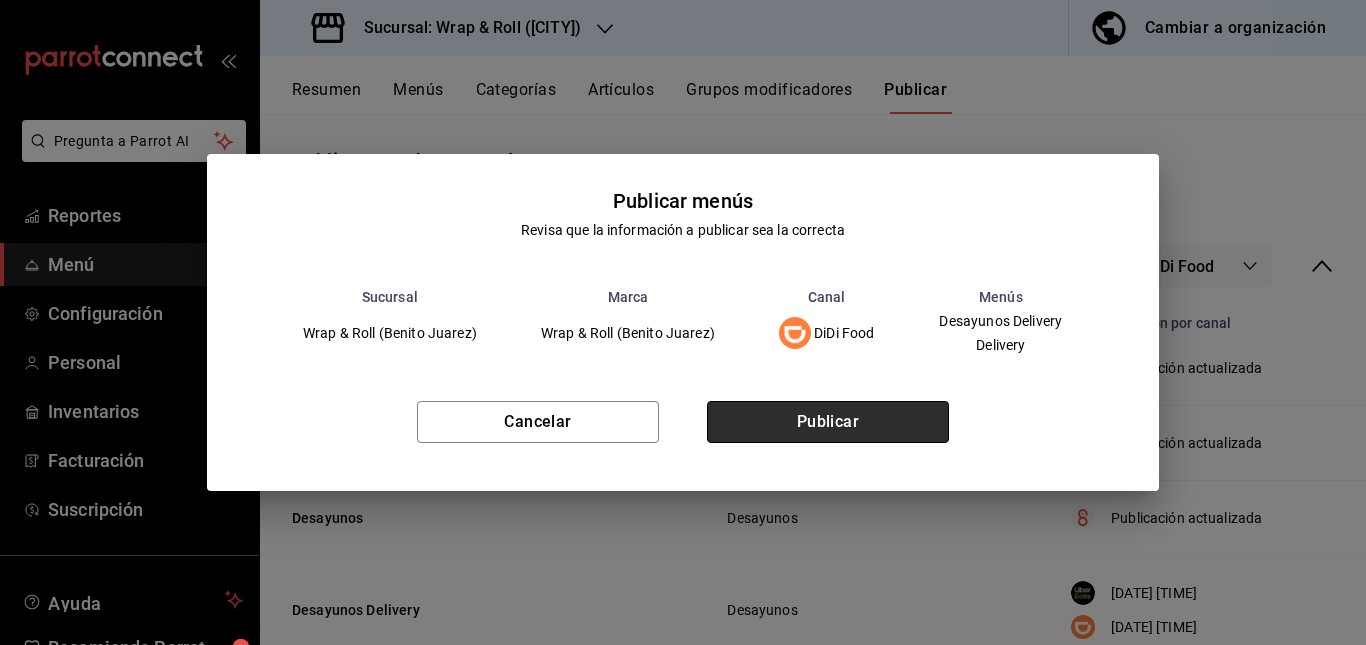 click on "Publicar" at bounding box center (828, 422) 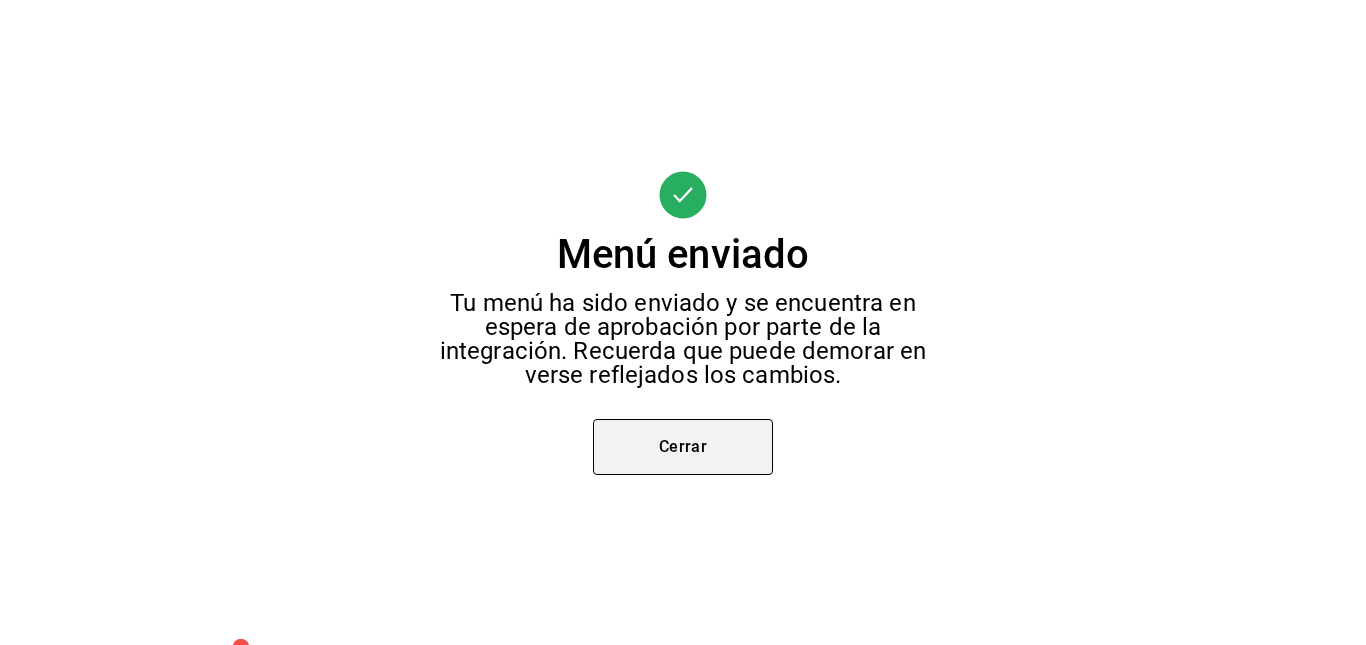 click on "Cerrar" at bounding box center [683, 447] 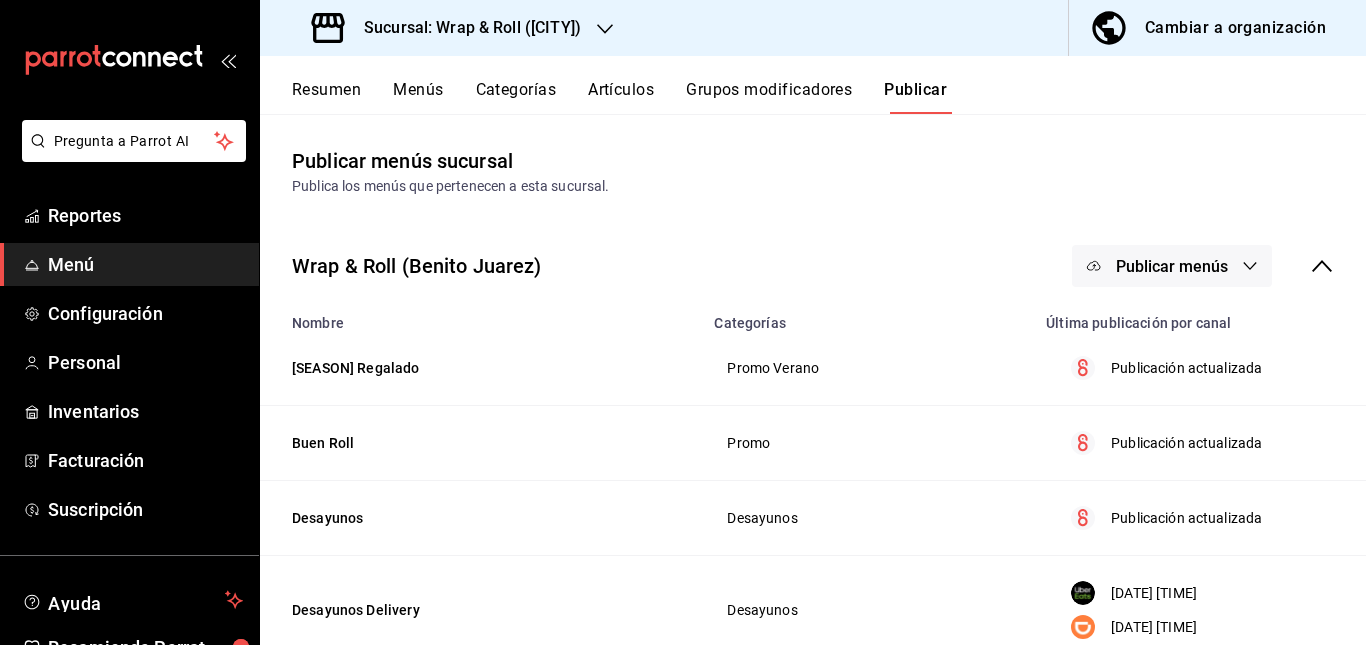 click on "Publicar menús" at bounding box center (1172, 266) 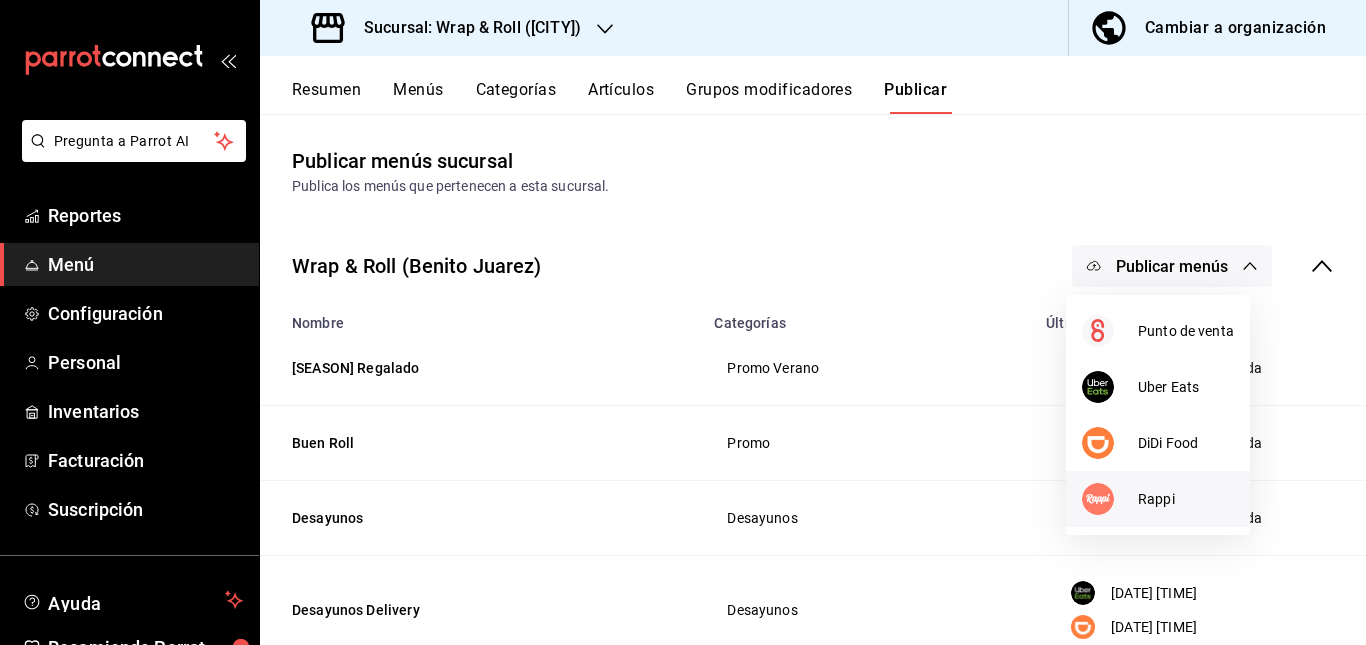 click on "Rappi" at bounding box center (1186, 499) 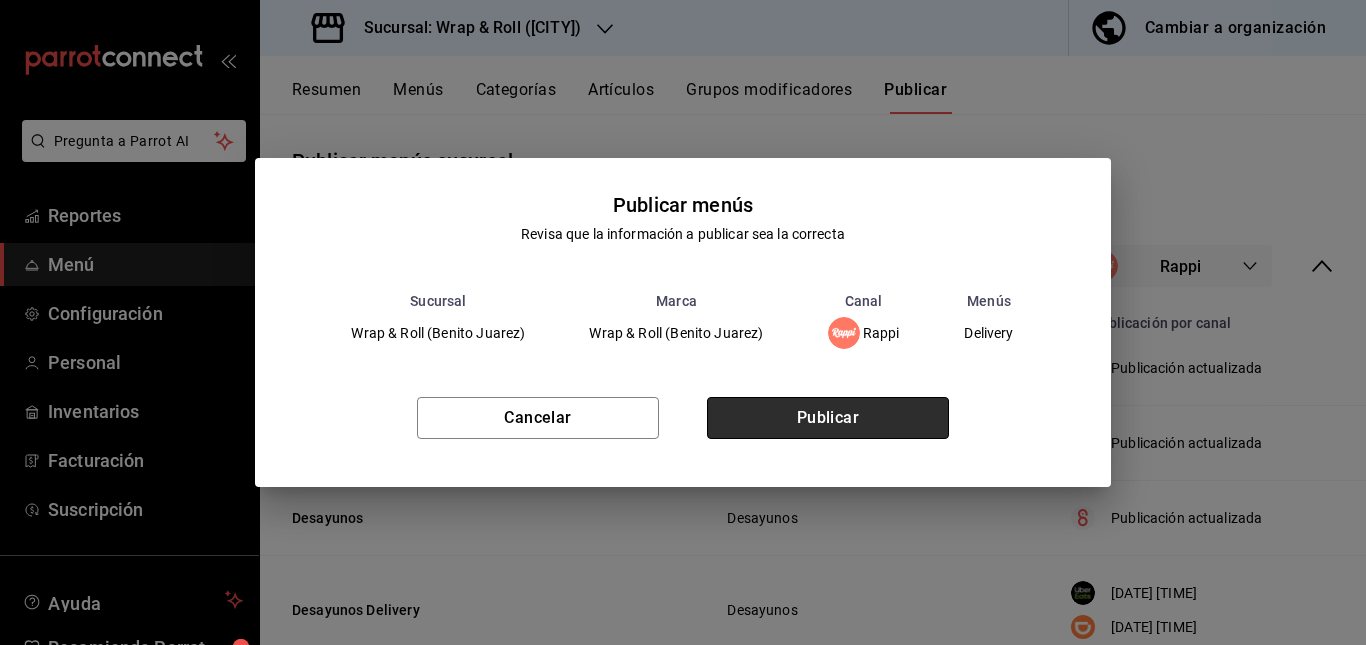 click on "Publicar" at bounding box center [828, 418] 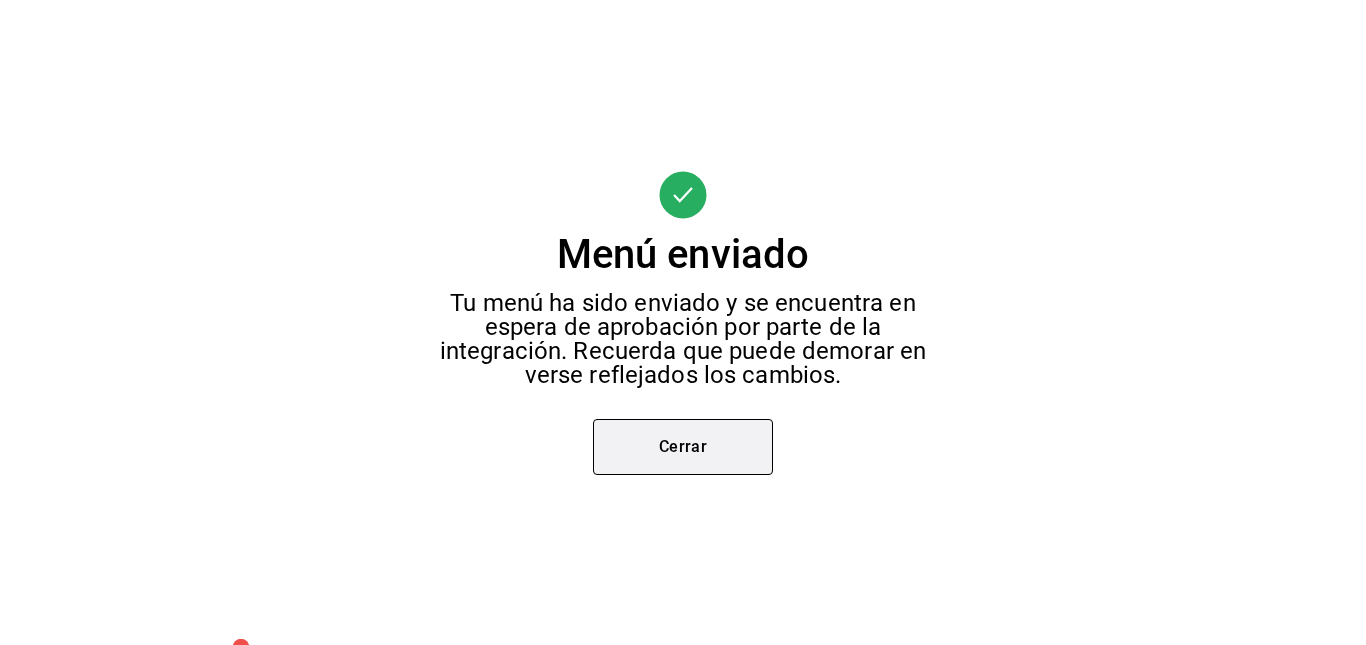 click on "Cerrar" at bounding box center [683, 447] 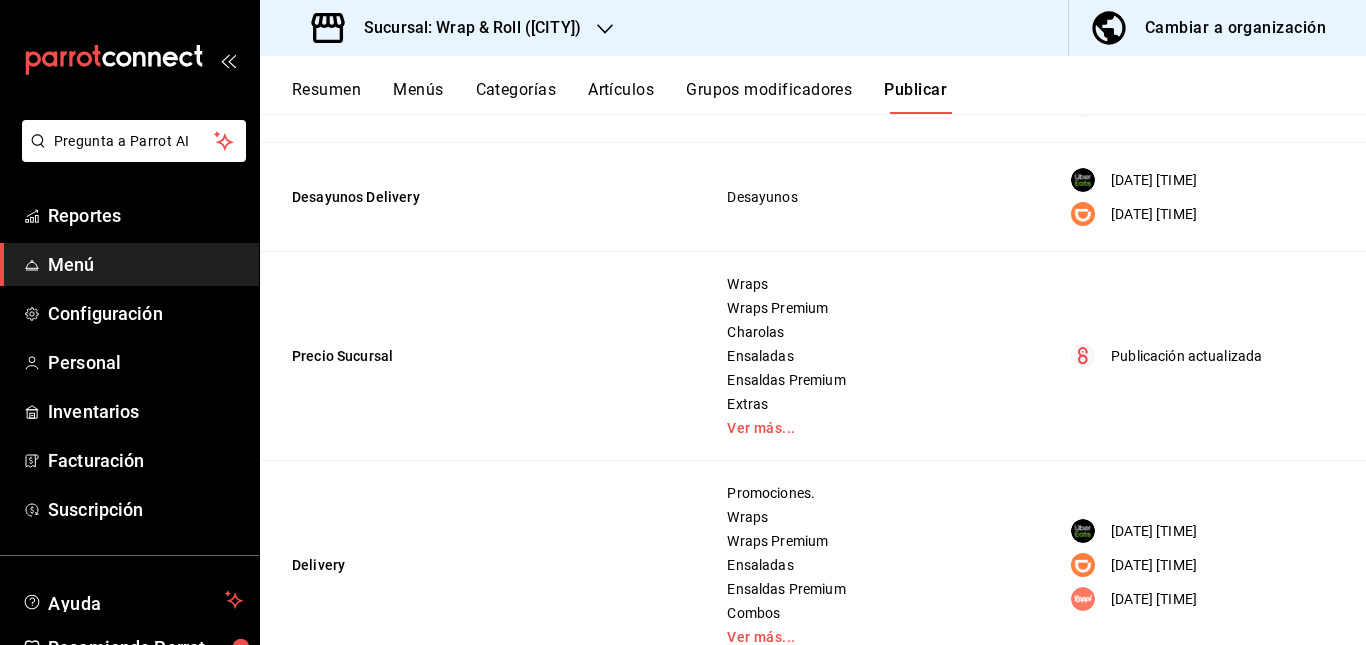 scroll, scrollTop: 412, scrollLeft: 0, axis: vertical 